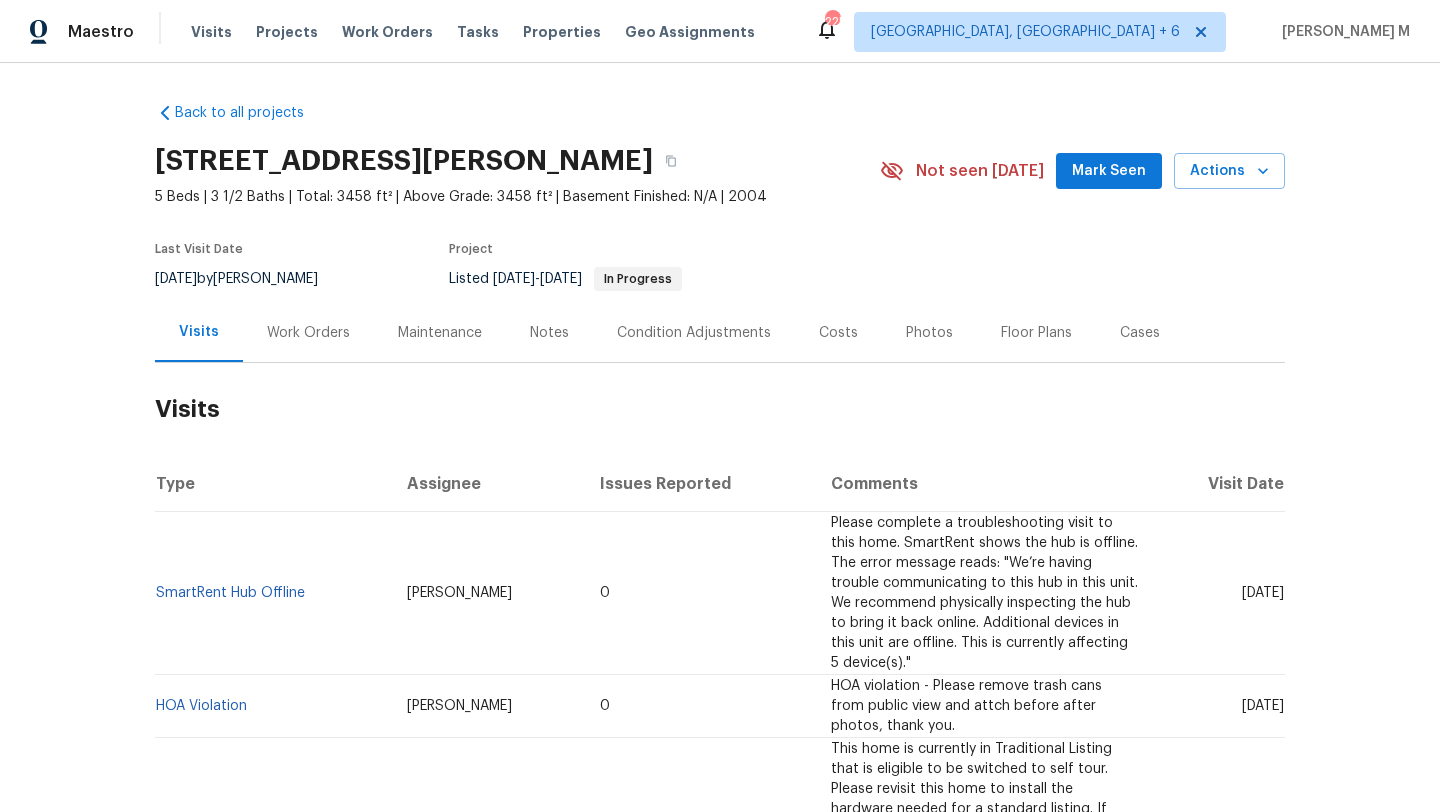 scroll, scrollTop: 0, scrollLeft: 0, axis: both 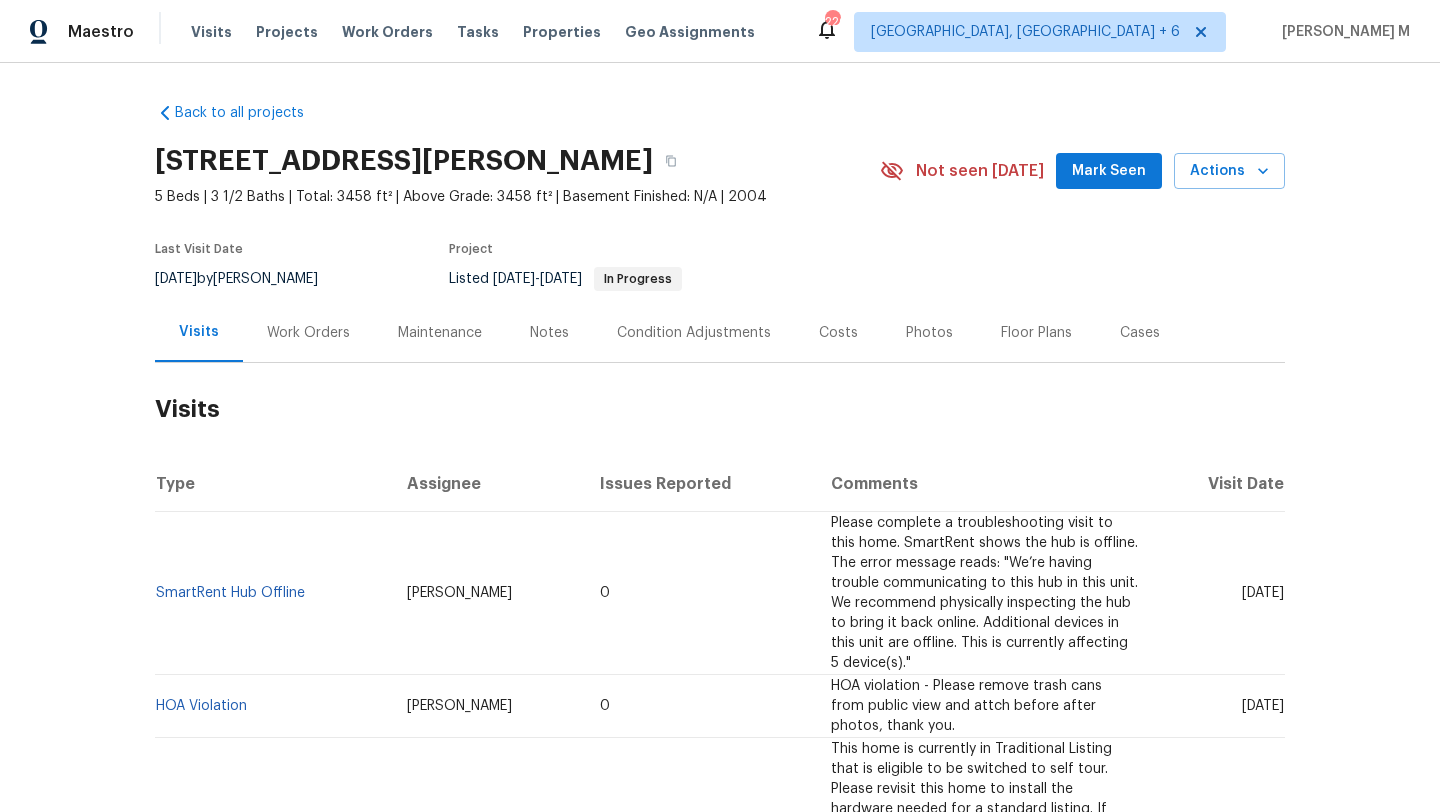 click on "Cases" at bounding box center (1140, 333) 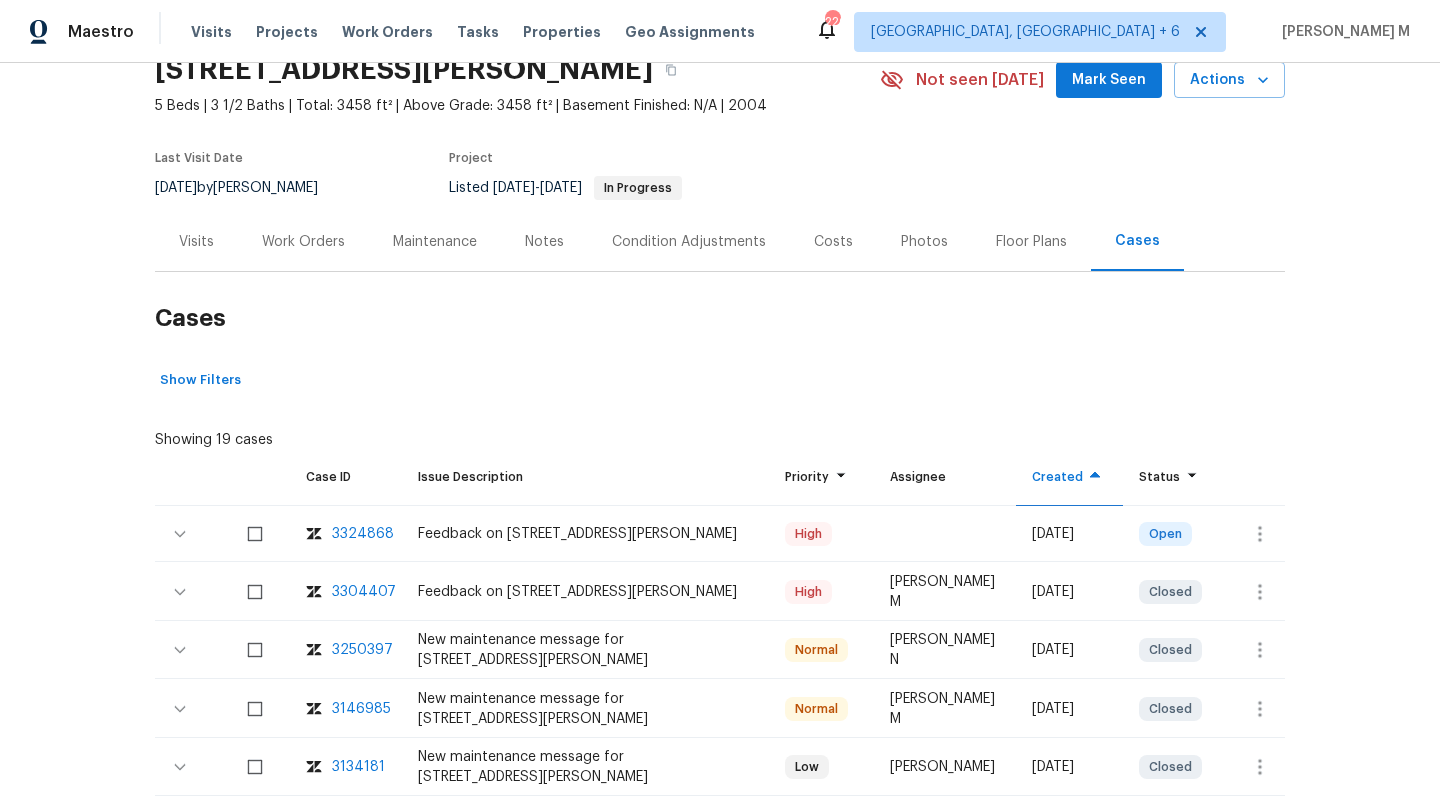 scroll, scrollTop: 105, scrollLeft: 0, axis: vertical 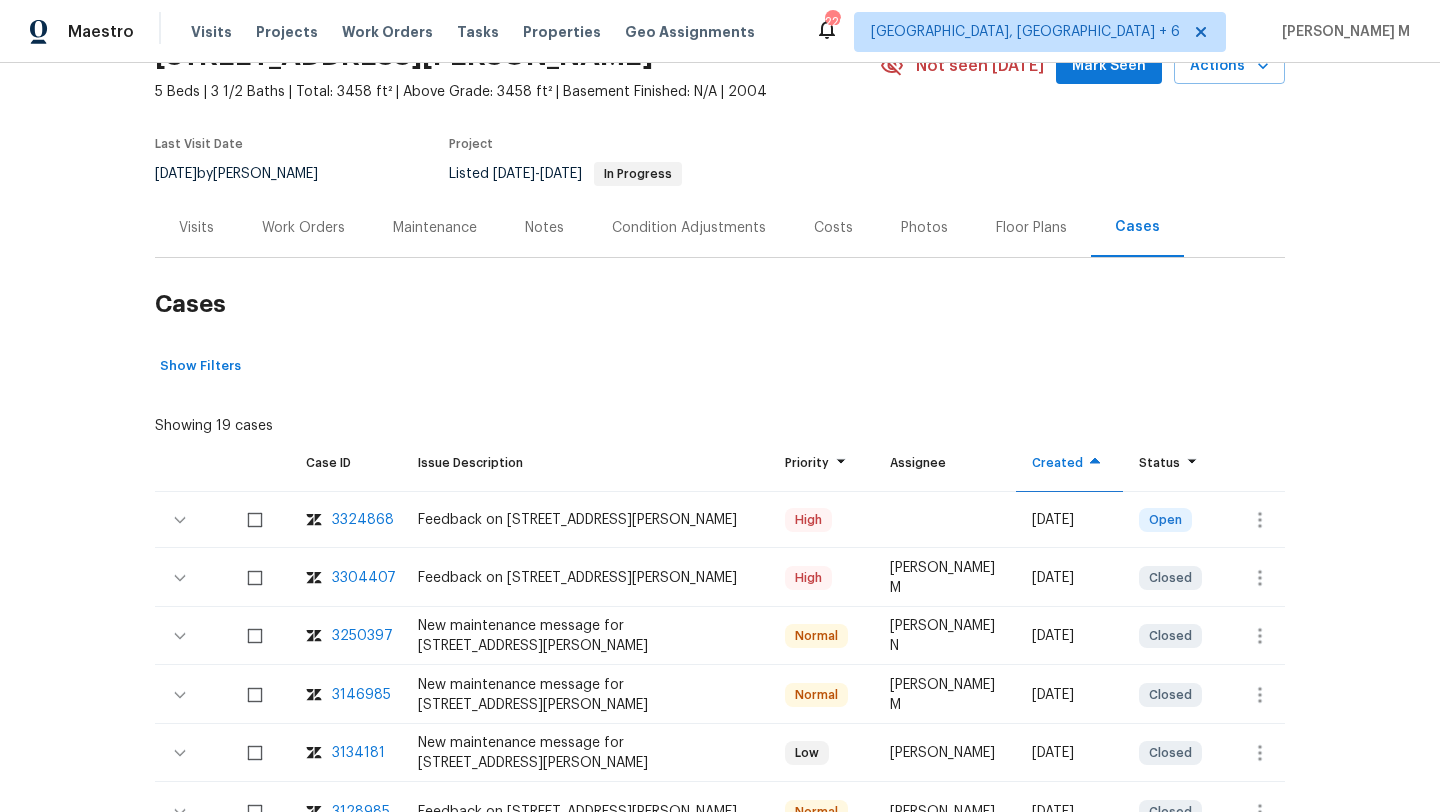 click on "3304407" at bounding box center (364, 578) 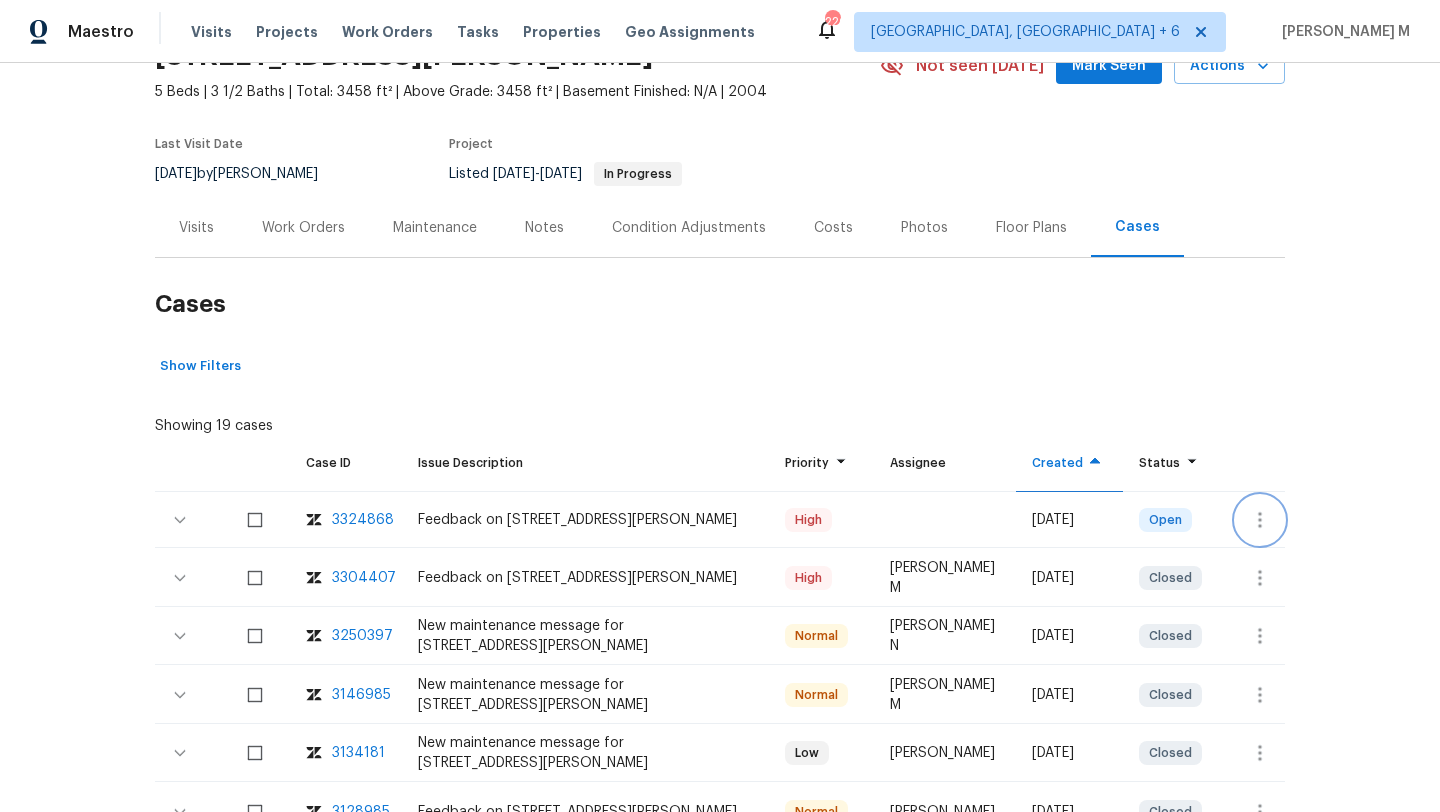 click 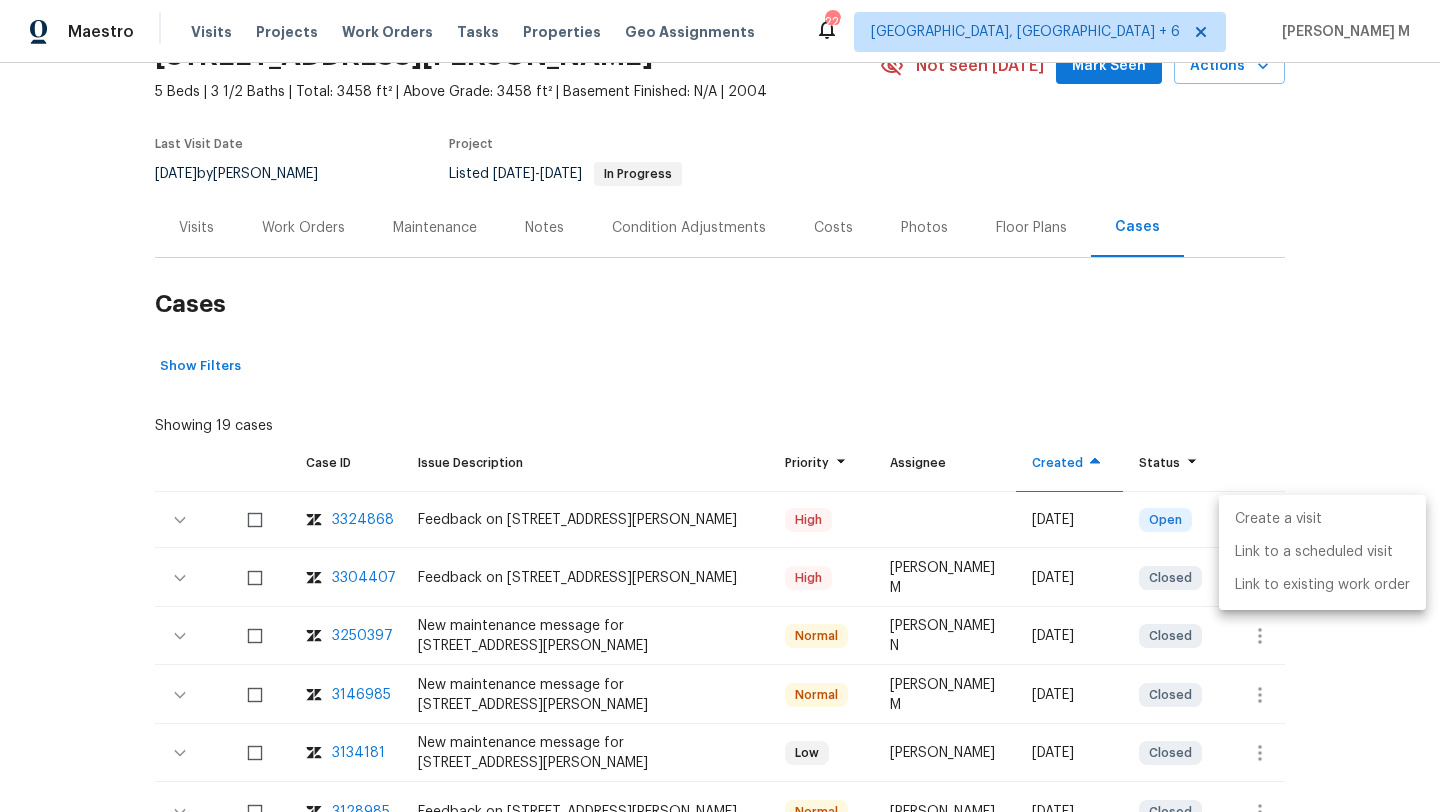 click on "Create a visit" at bounding box center [1322, 519] 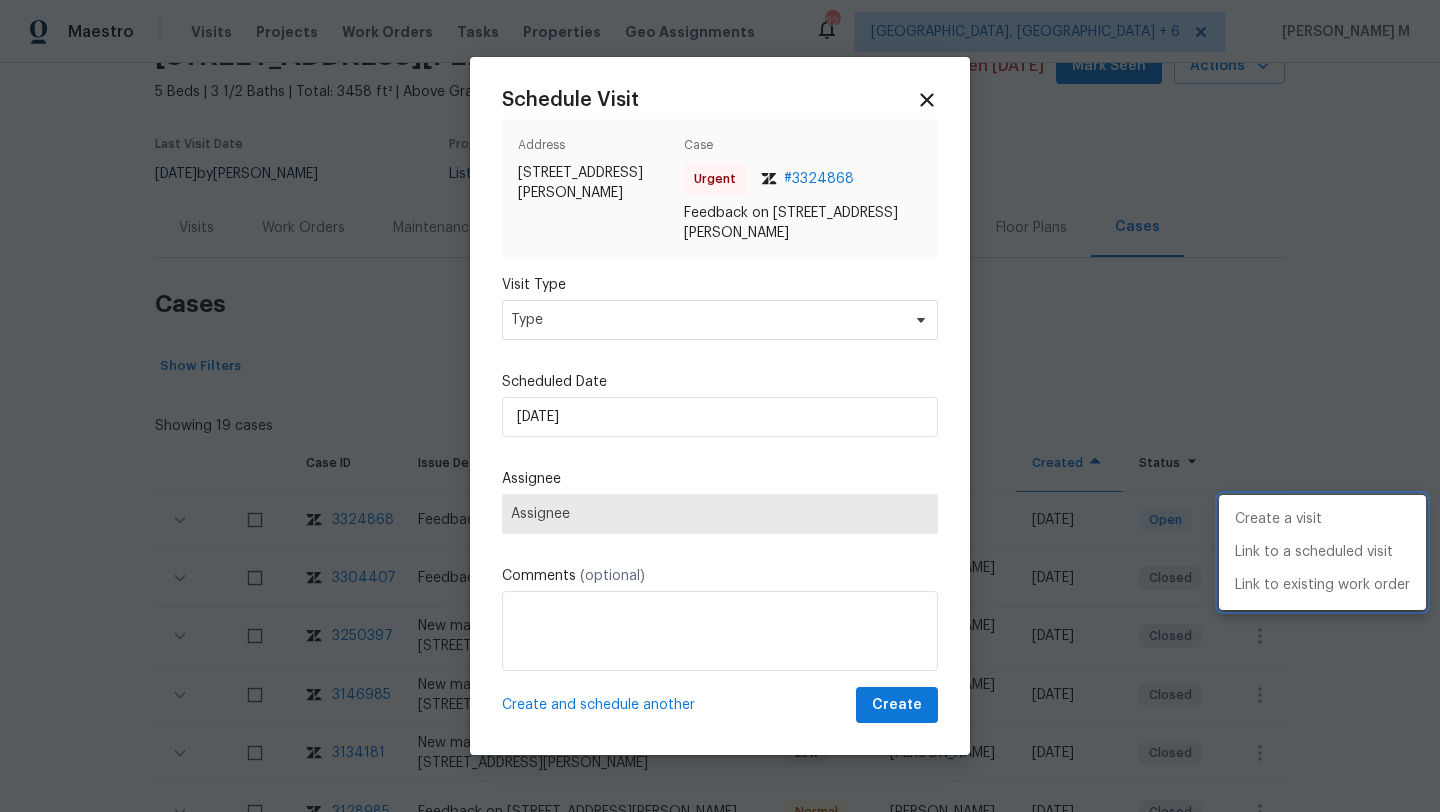 click at bounding box center [720, 406] 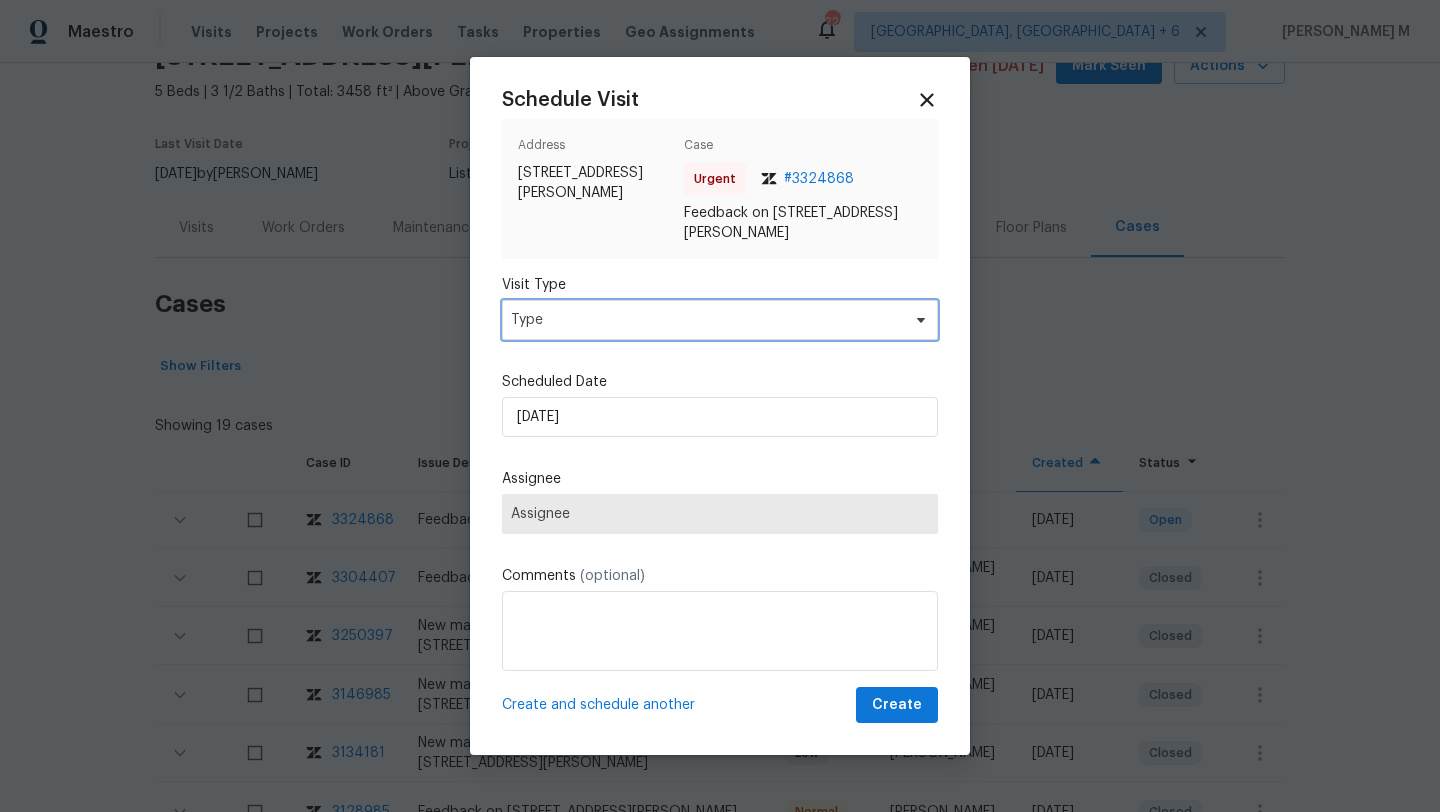 click on "Type" at bounding box center [705, 320] 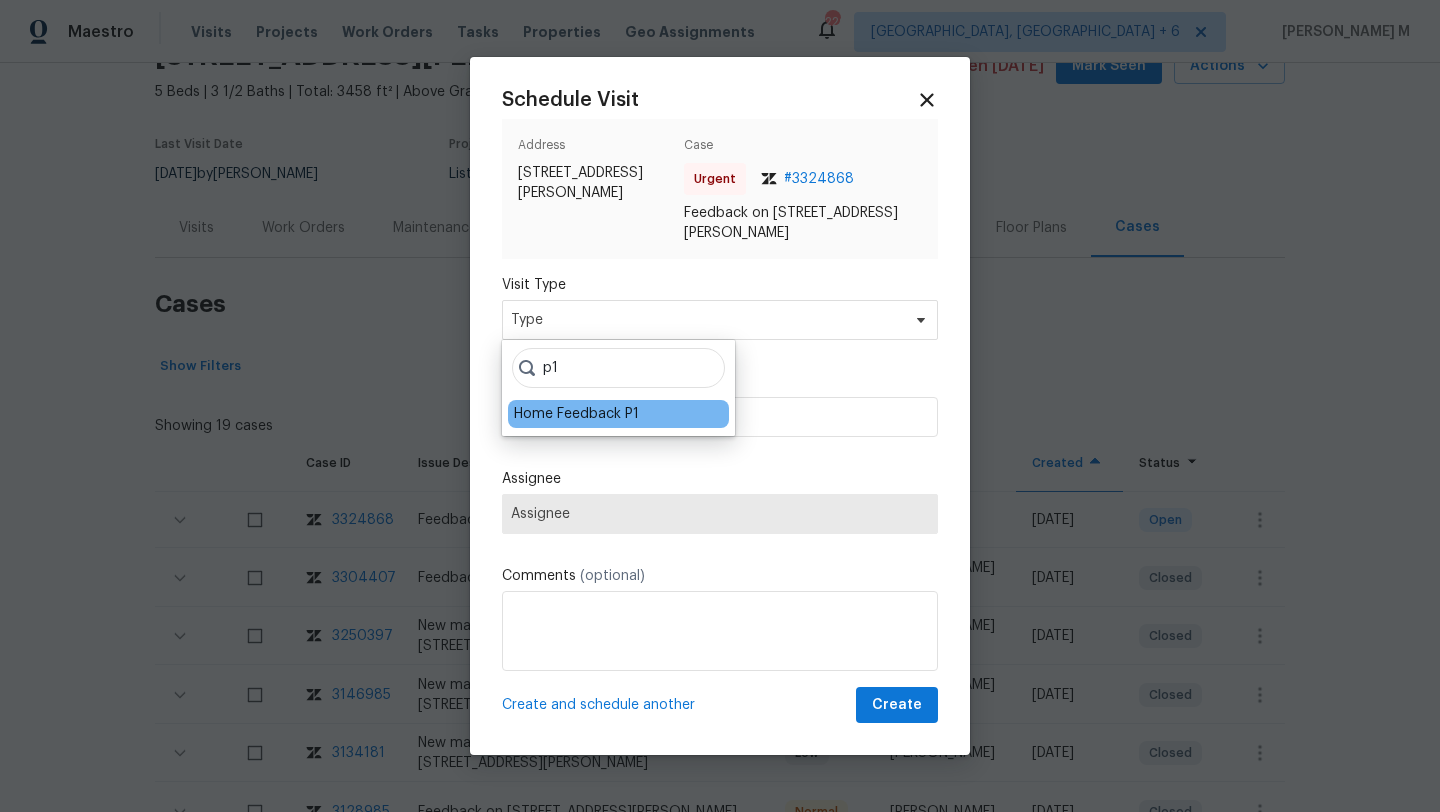 type on "p1" 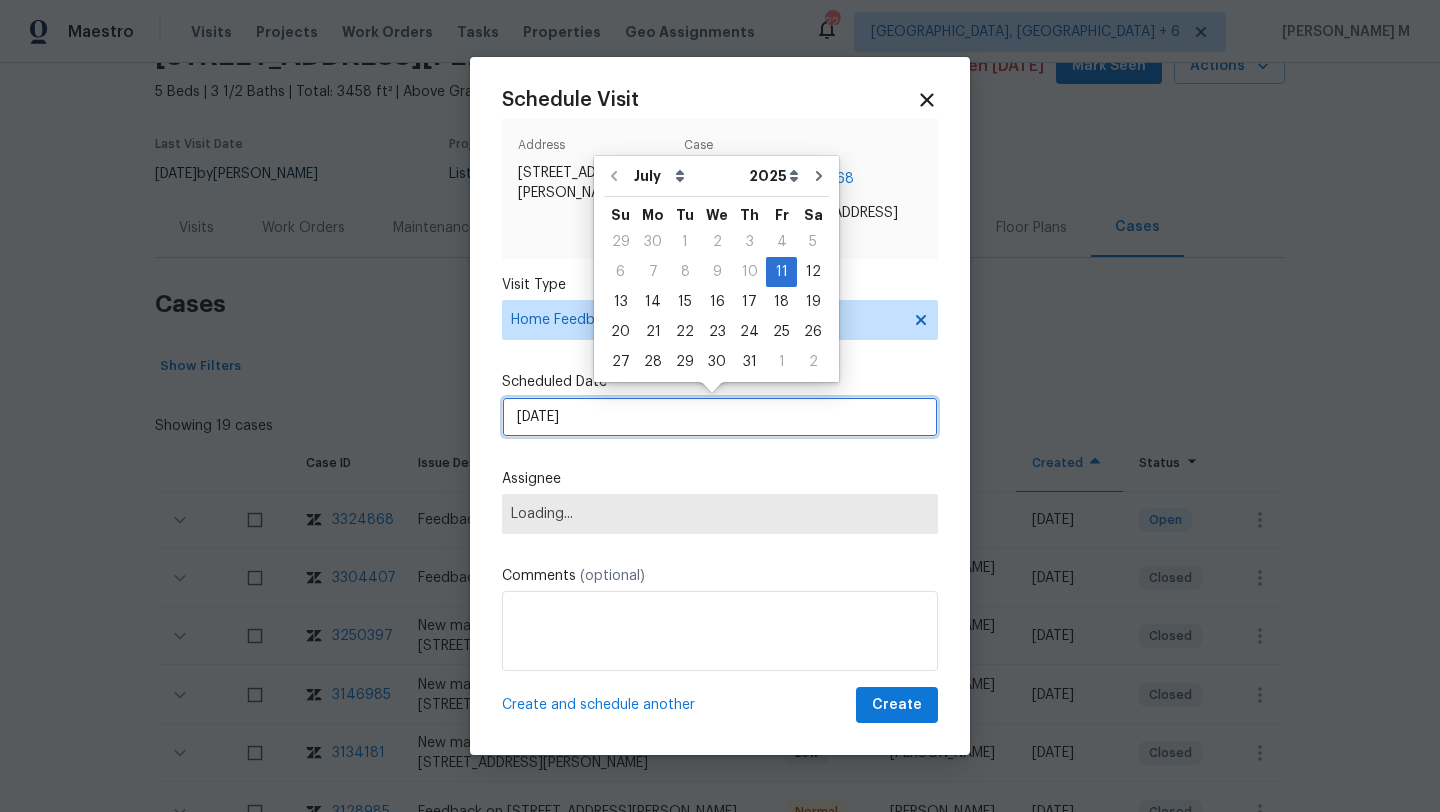 click on "11/07/2025" at bounding box center (720, 417) 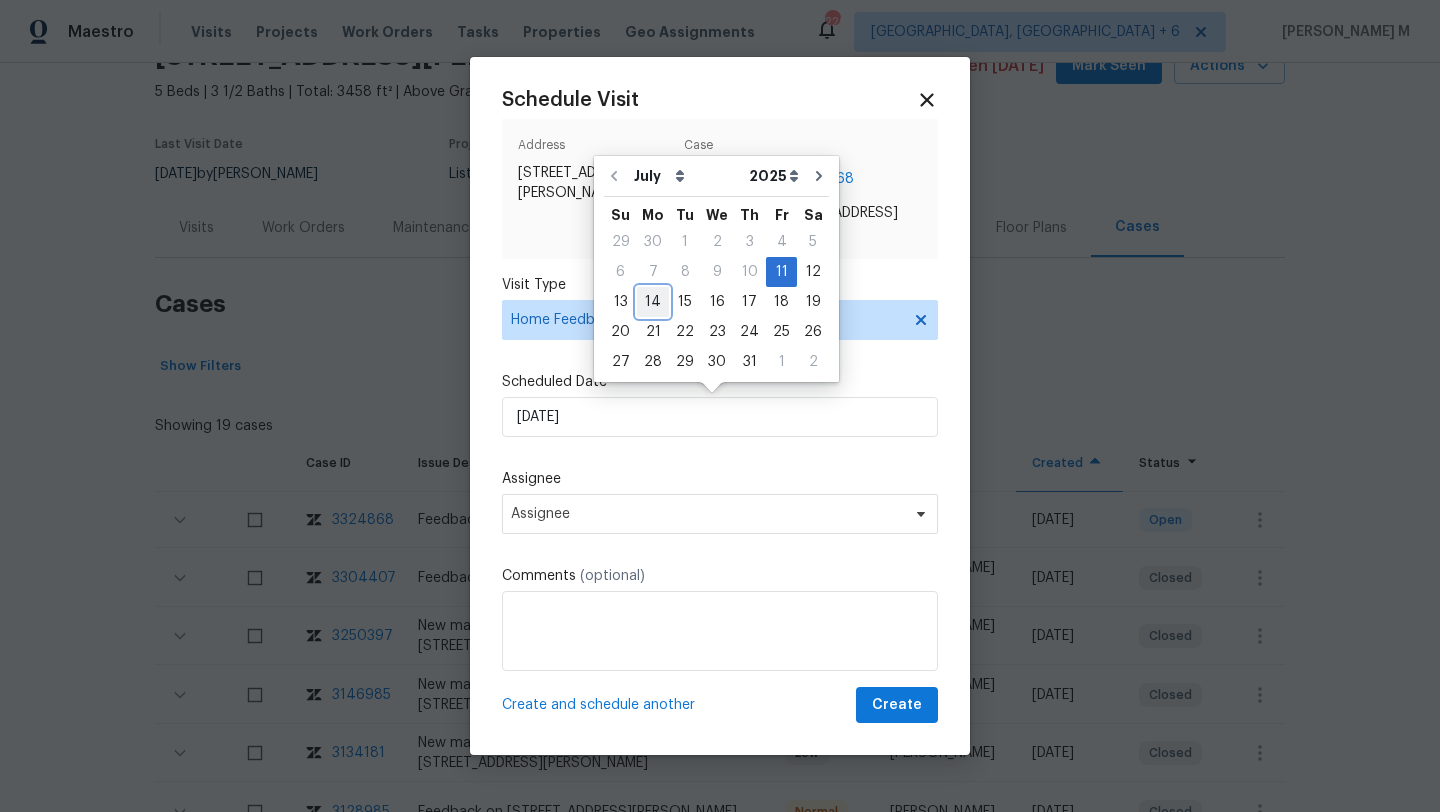 click on "14" at bounding box center (653, 302) 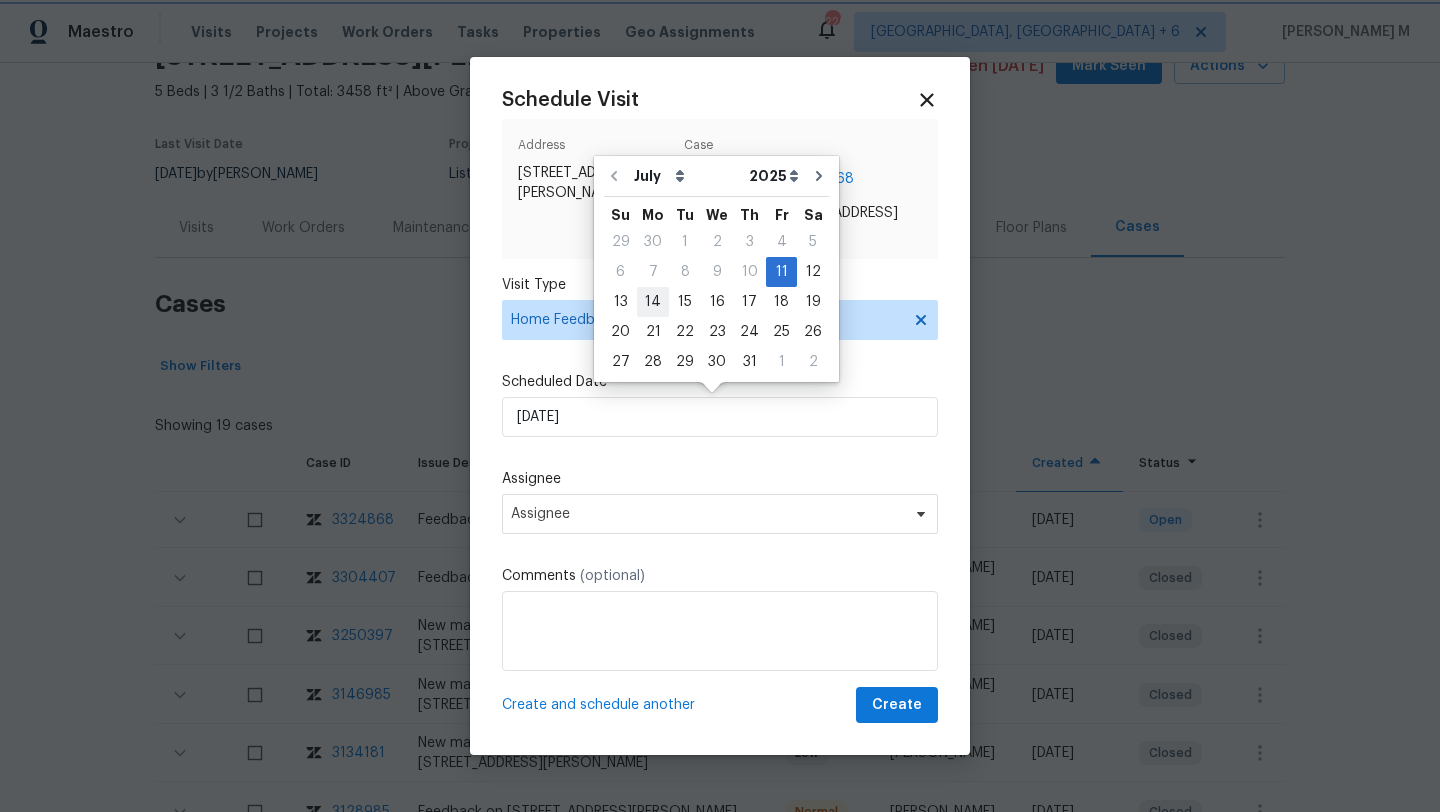 type on "14/07/2025" 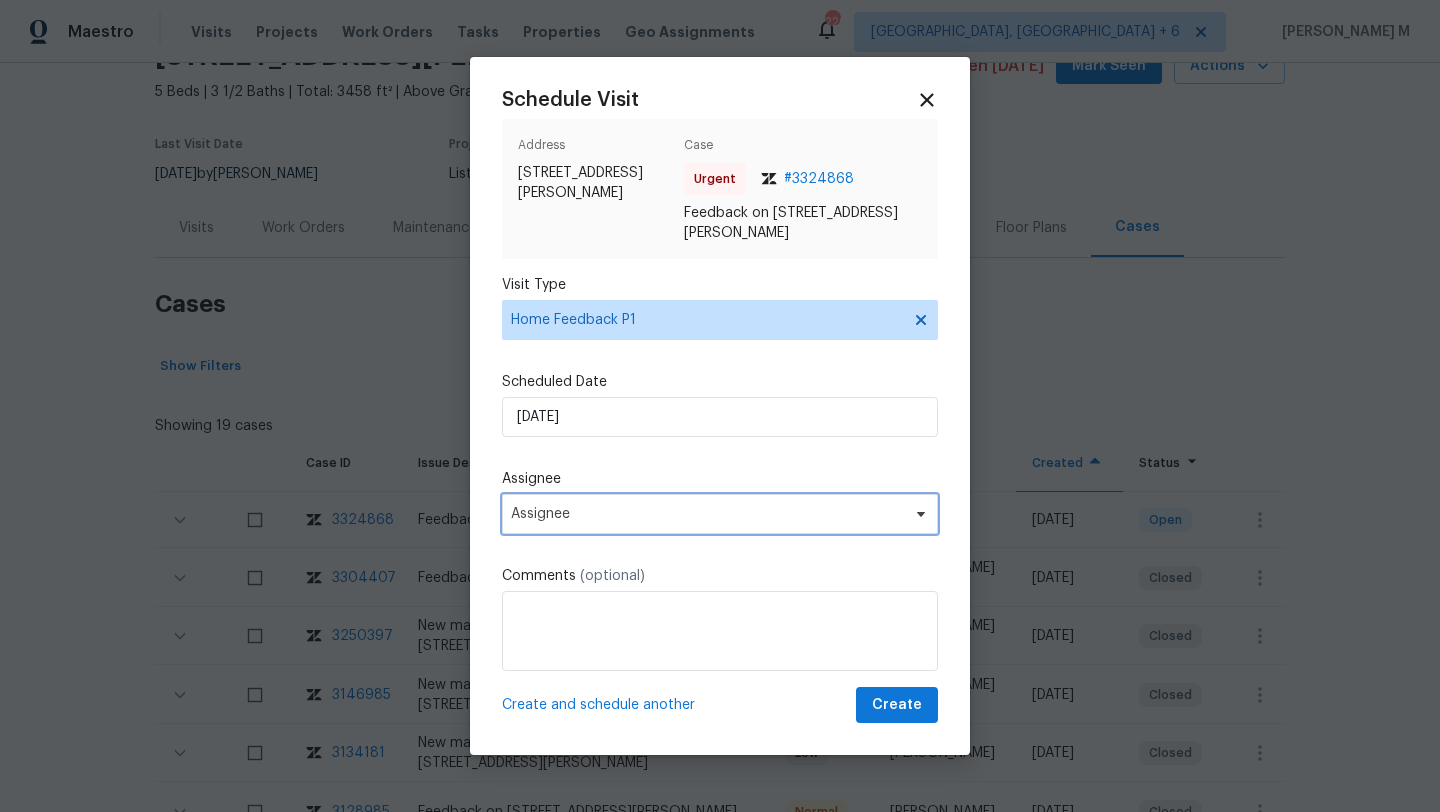 click on "Assignee" at bounding box center [720, 514] 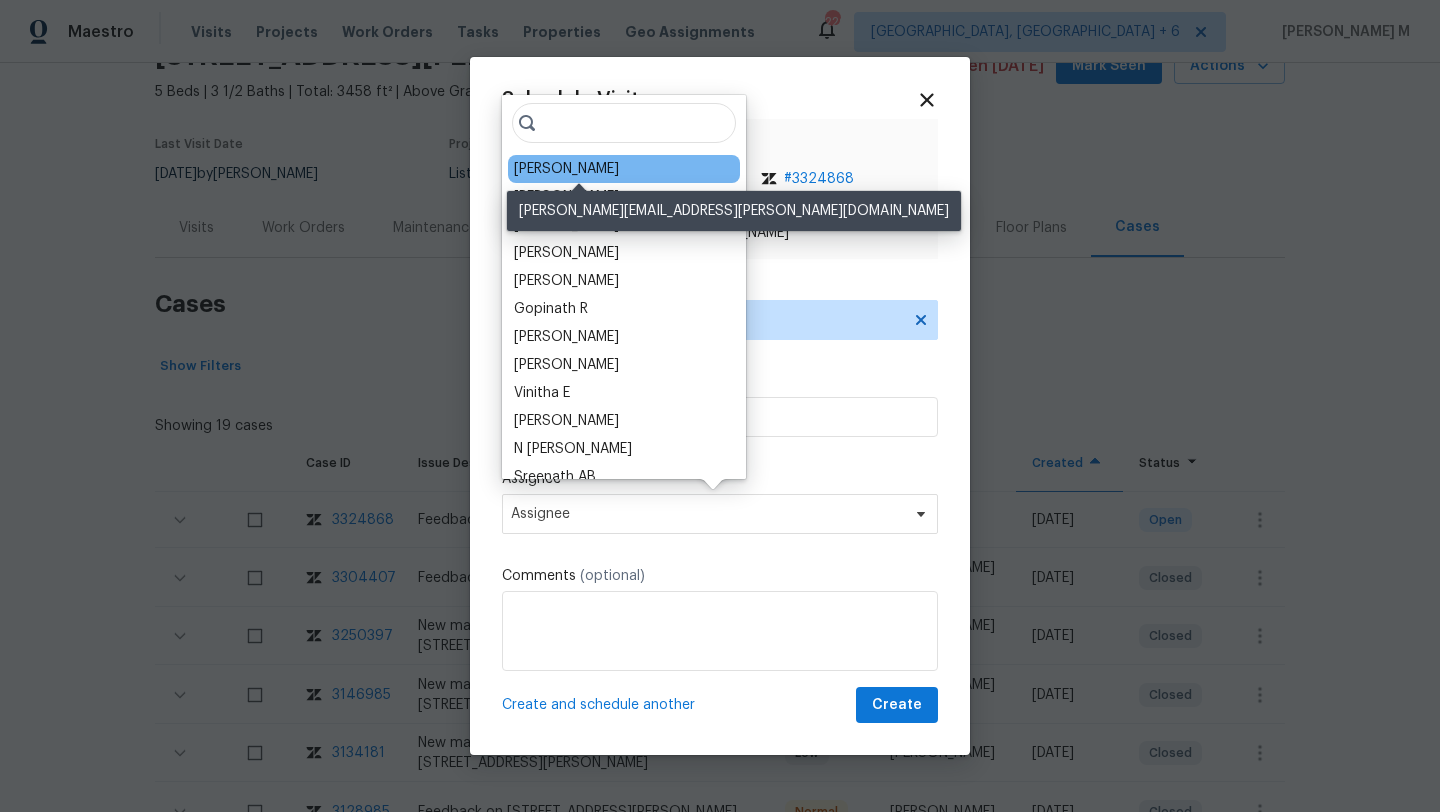 click on "Christopher Neilson" at bounding box center (566, 169) 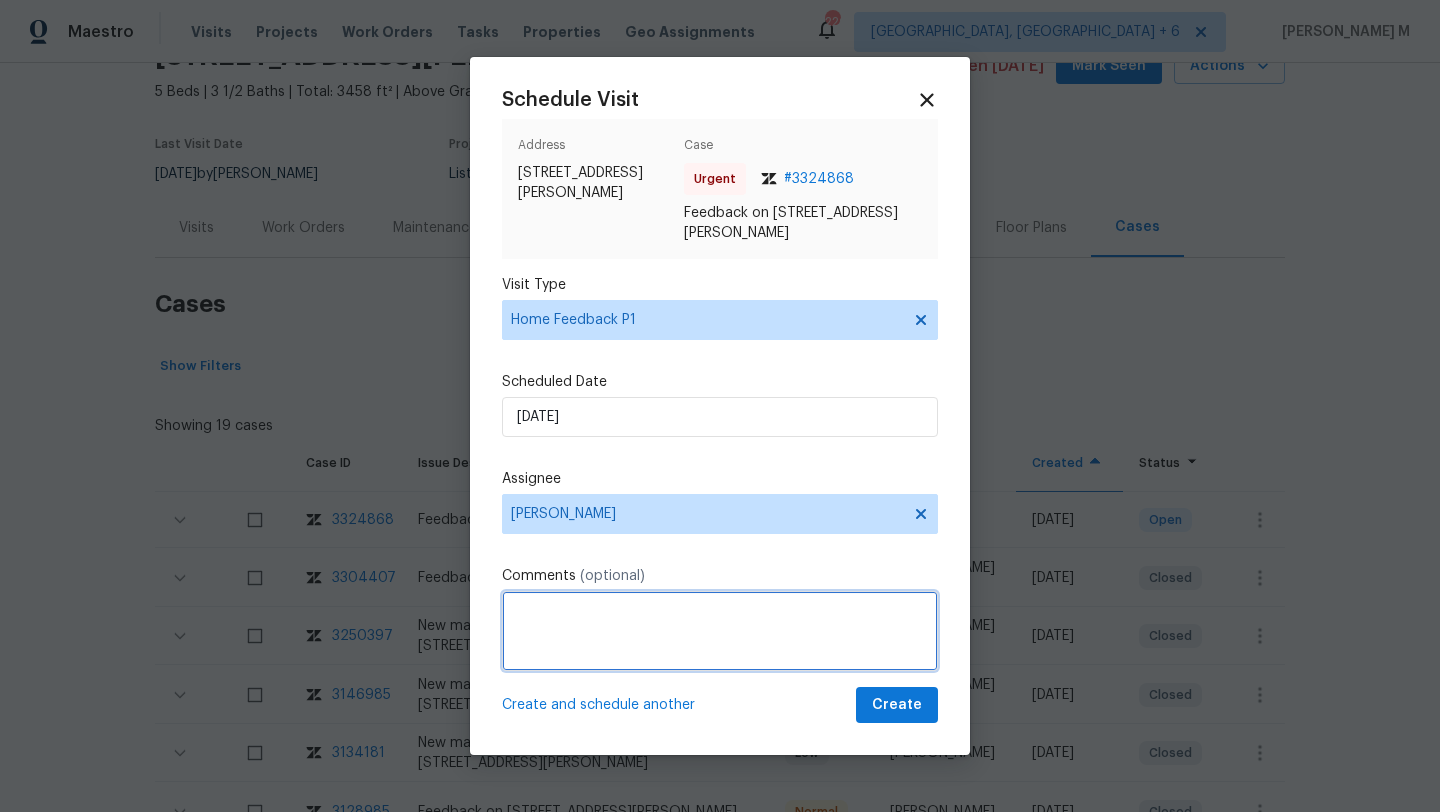 click at bounding box center [720, 631] 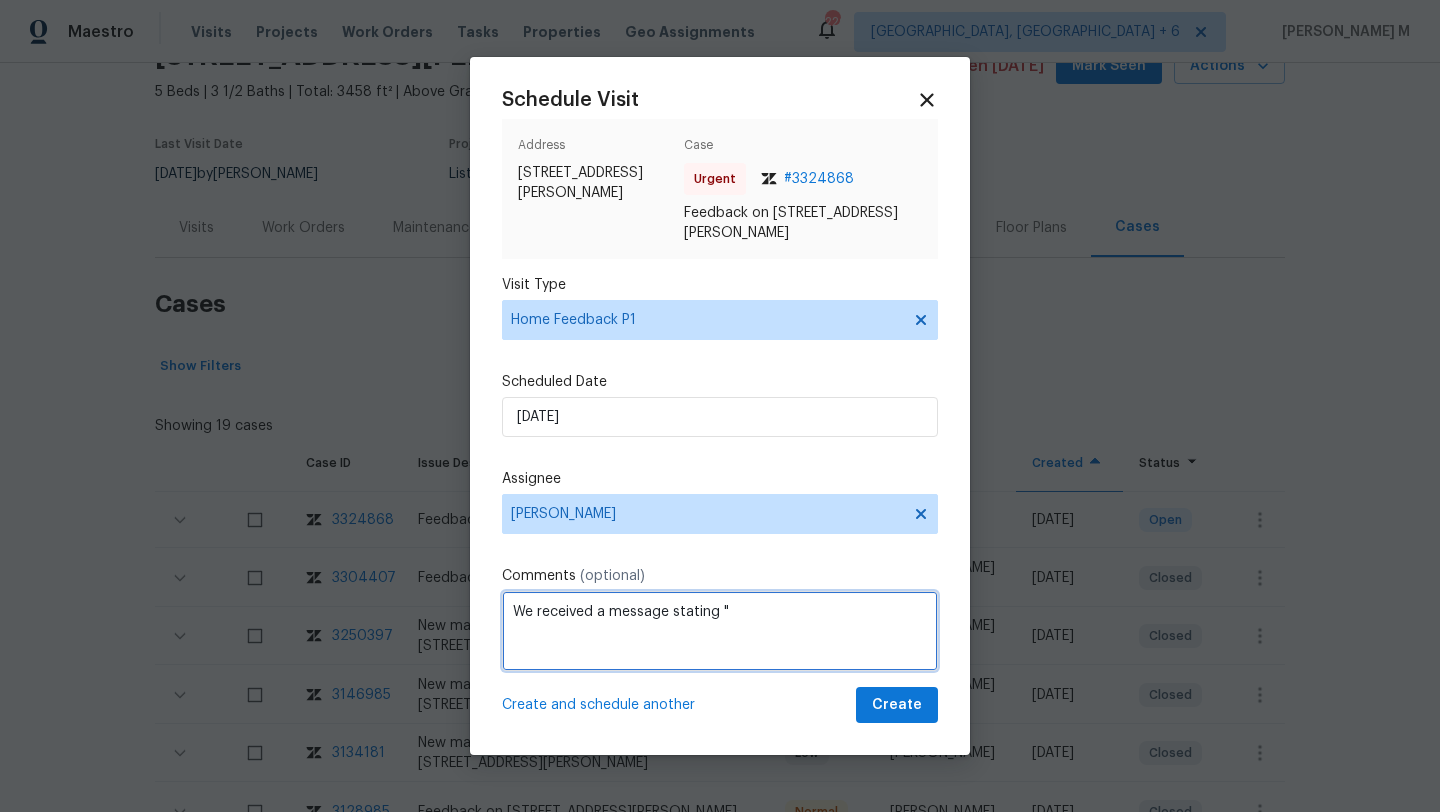 paste on "keypad is working but the doorknob is closed with keyd" 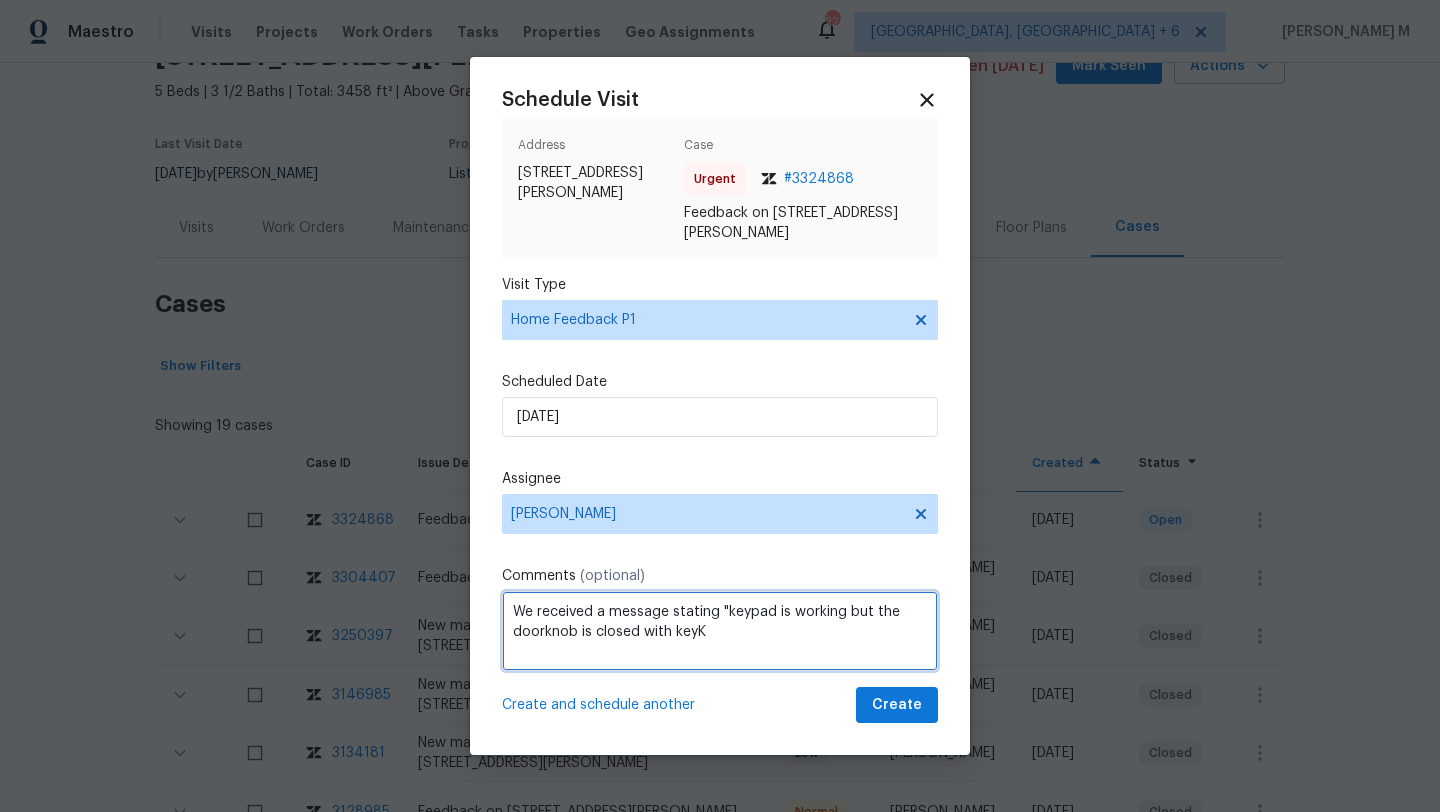 click on "We received a message stating "keypad is working but the doorknob is closed with keyK" at bounding box center [720, 631] 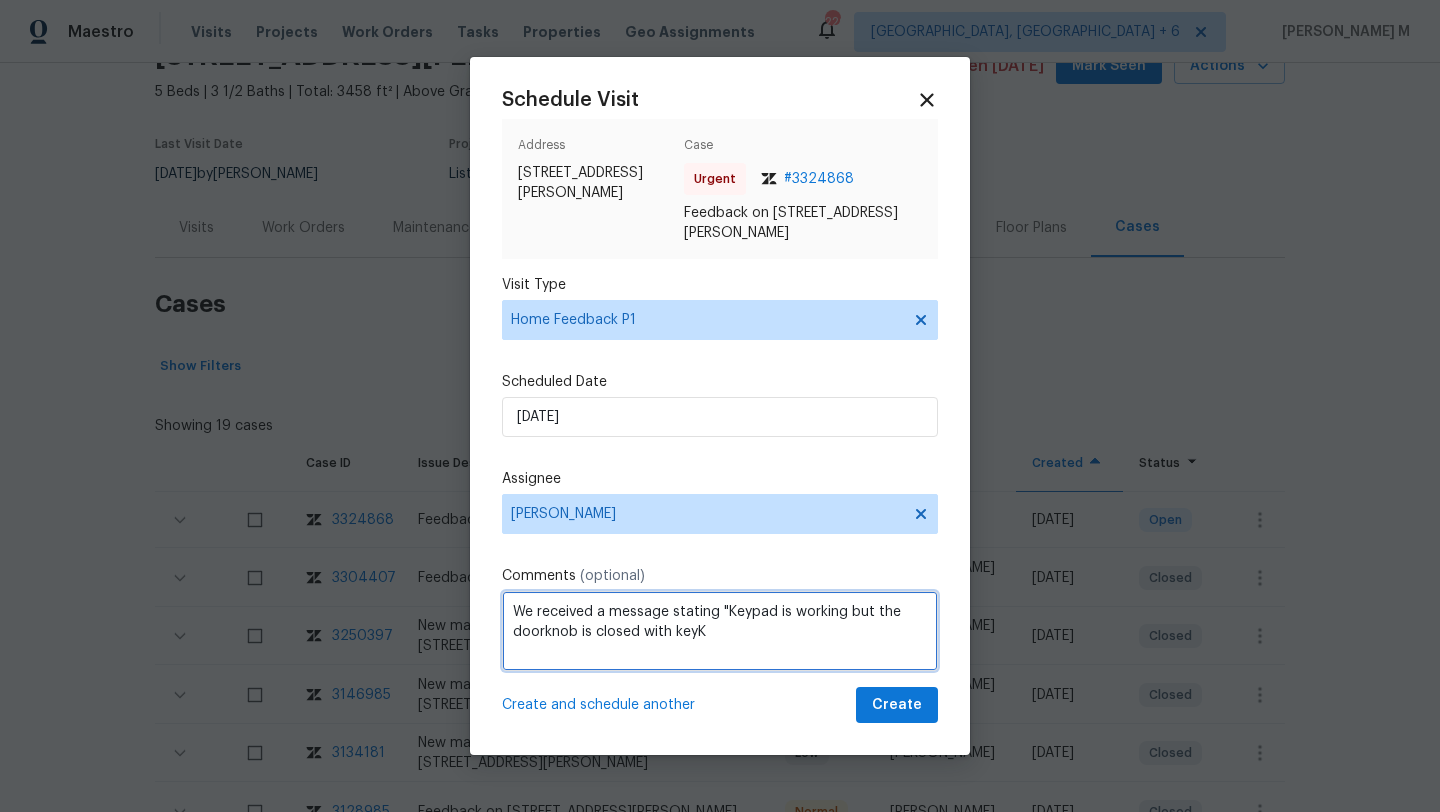 click on "We received a message stating "Keypad is working but the doorknob is closed with keyK" at bounding box center (720, 631) 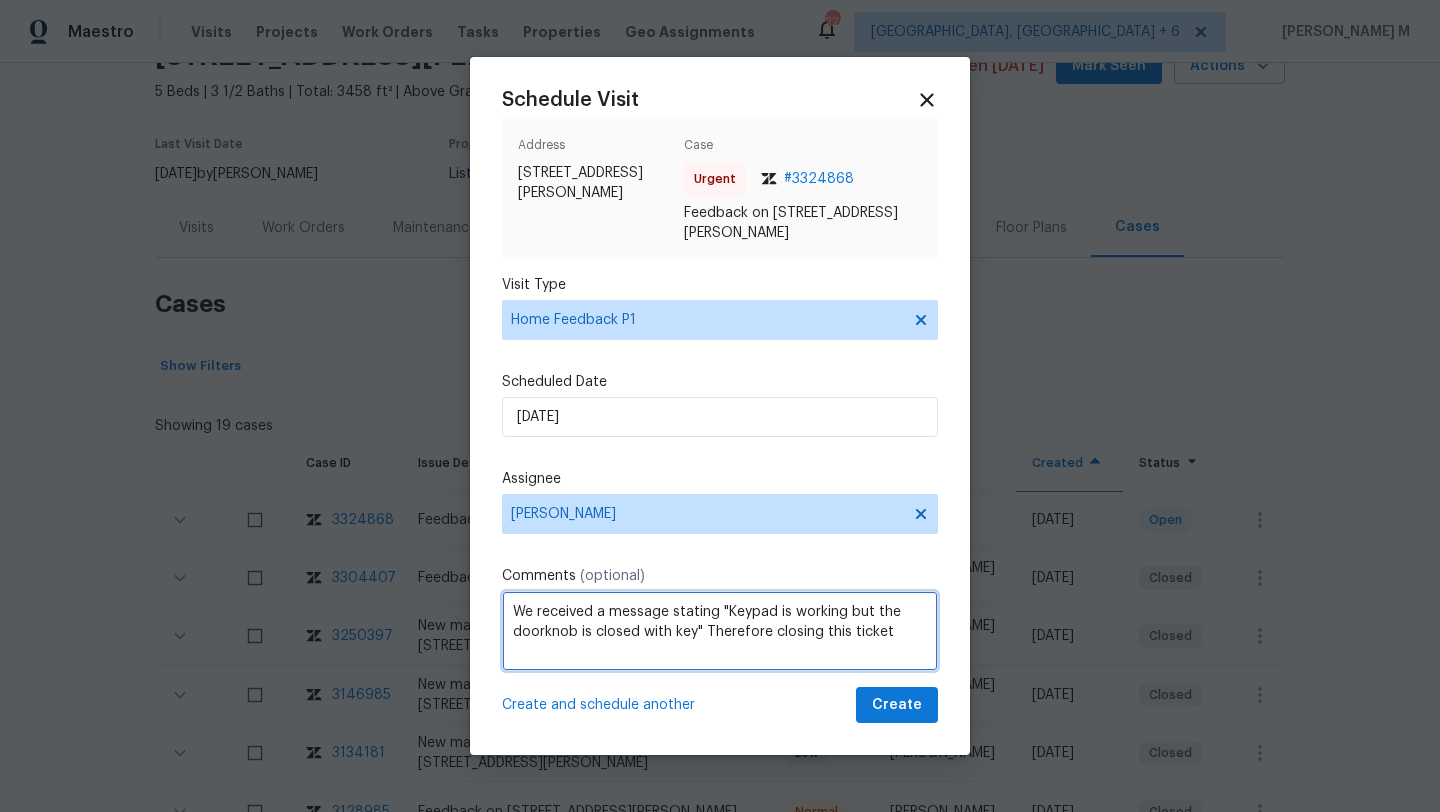 drag, startPoint x: 703, startPoint y: 635, endPoint x: 892, endPoint y: 634, distance: 189.00264 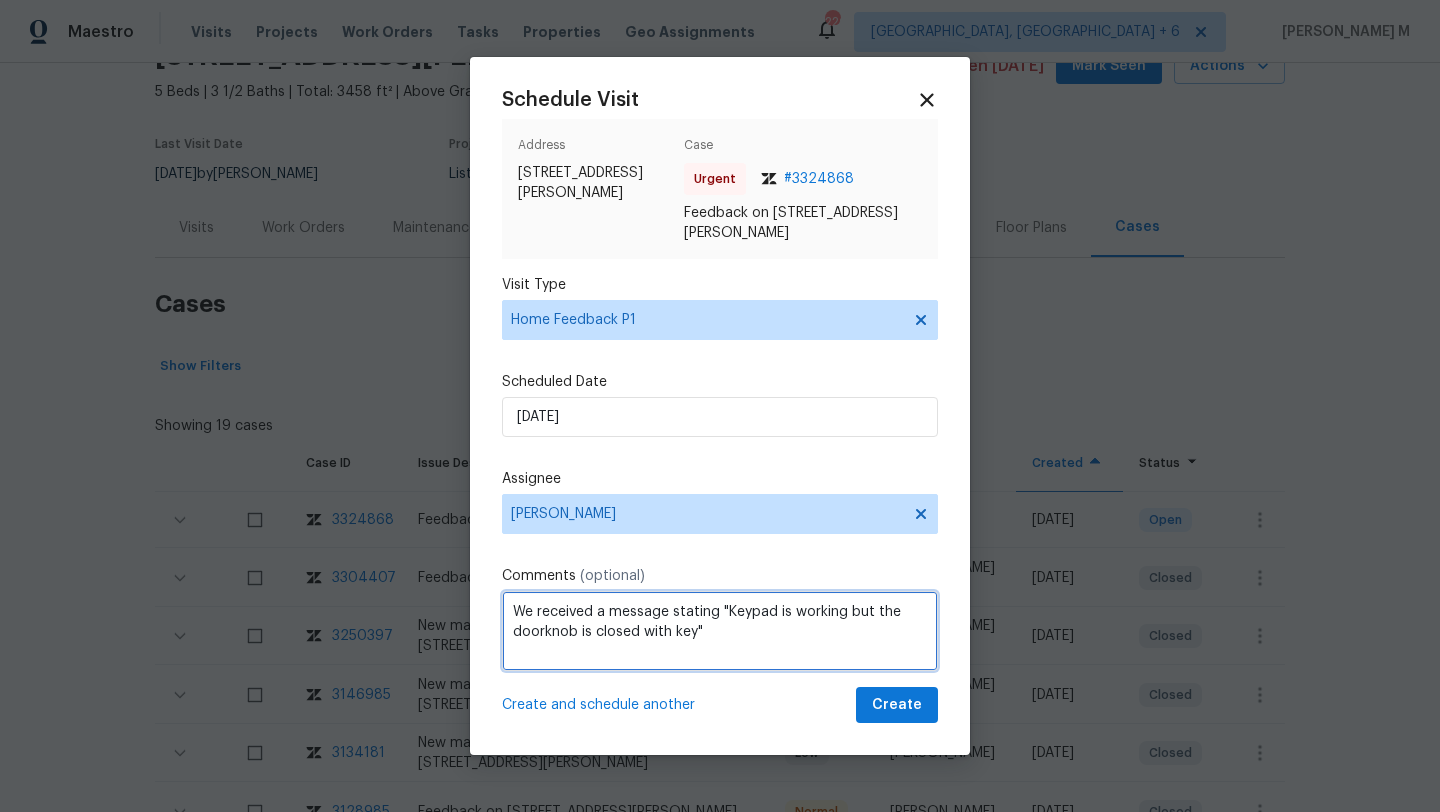 paste on "Kindly complete the visit and update if any WO needs to be created. Thank you" 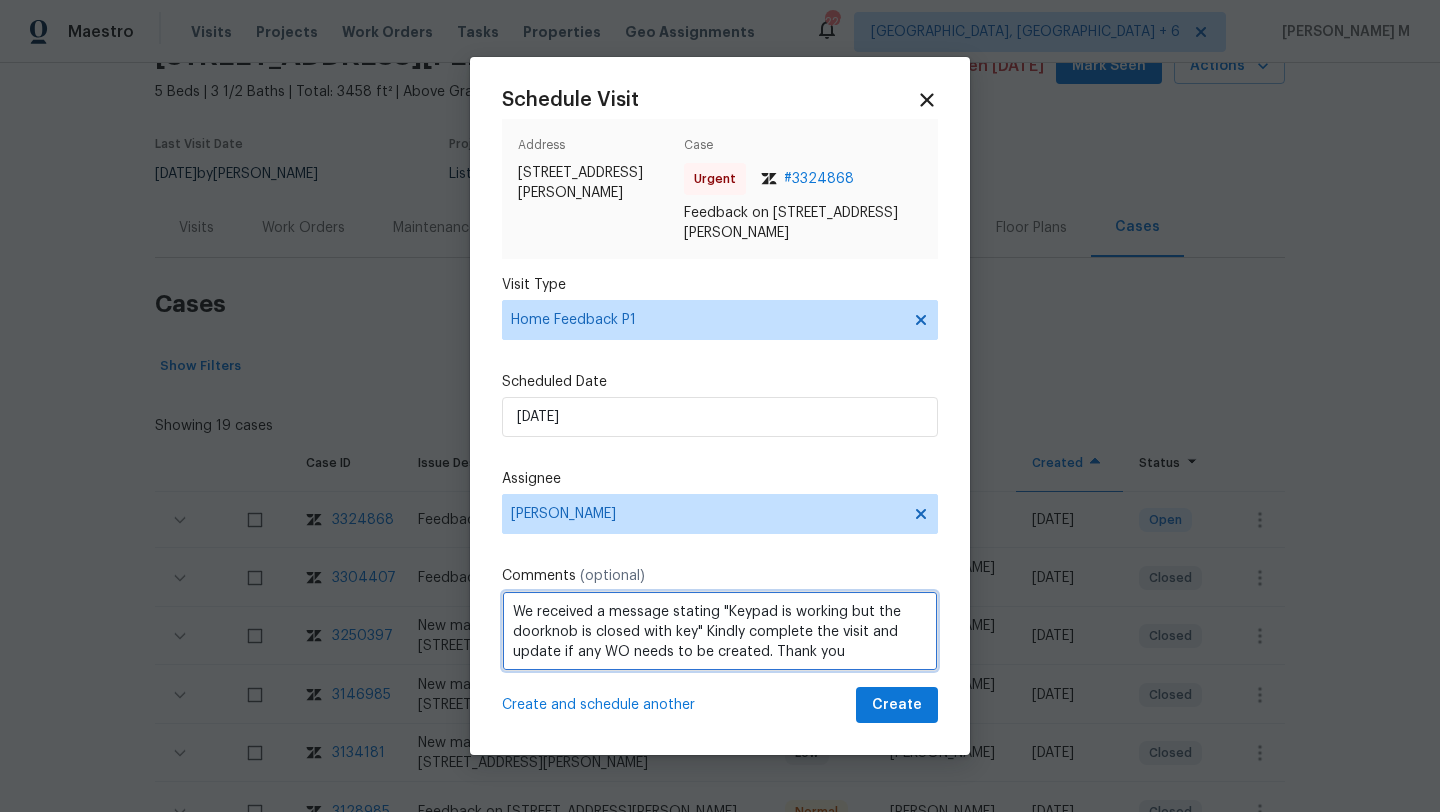scroll, scrollTop: 2, scrollLeft: 0, axis: vertical 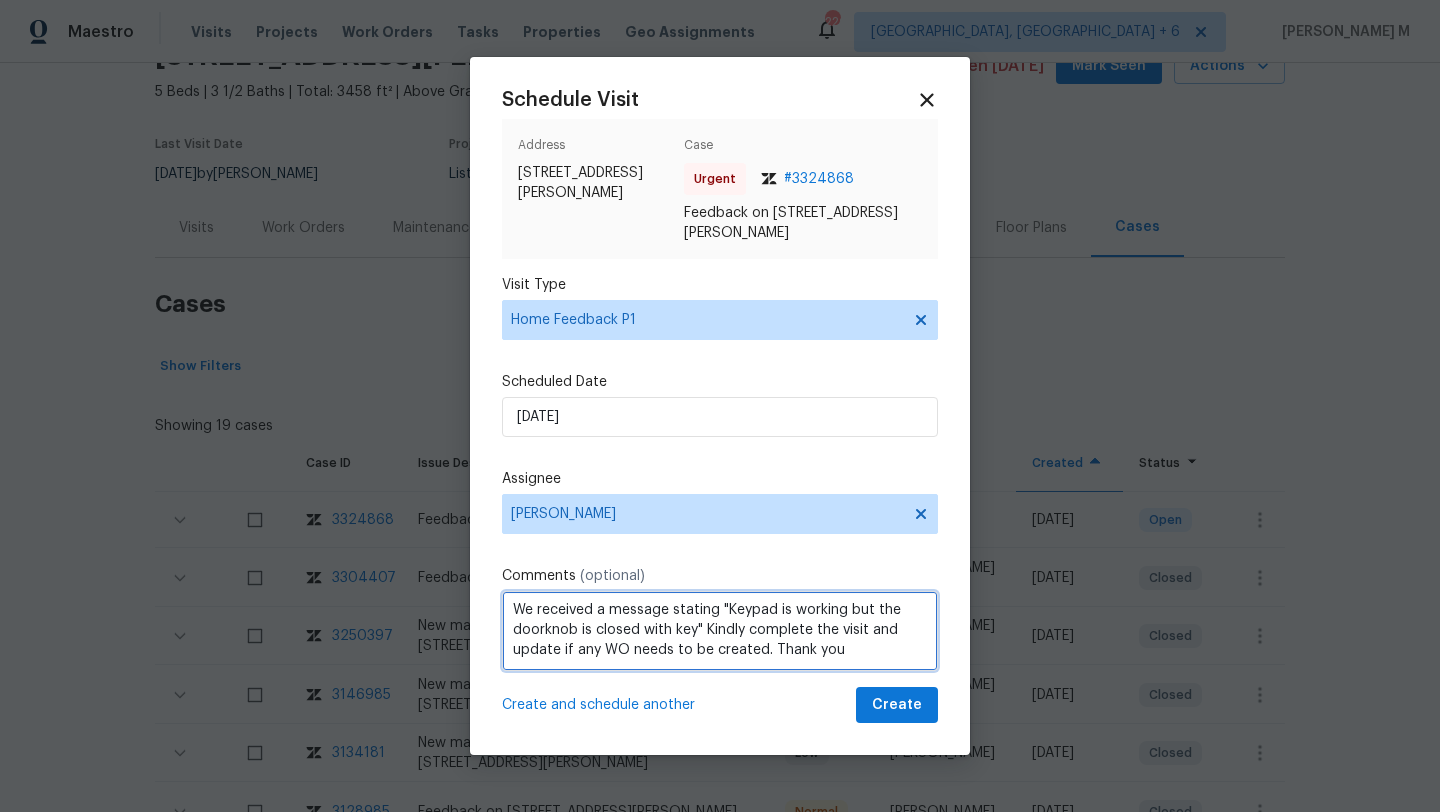 type on "We received a message stating "Keypad is working but the doorknob is closed with key" Kindly complete the visit and update if any WO needs to be created. Thank you" 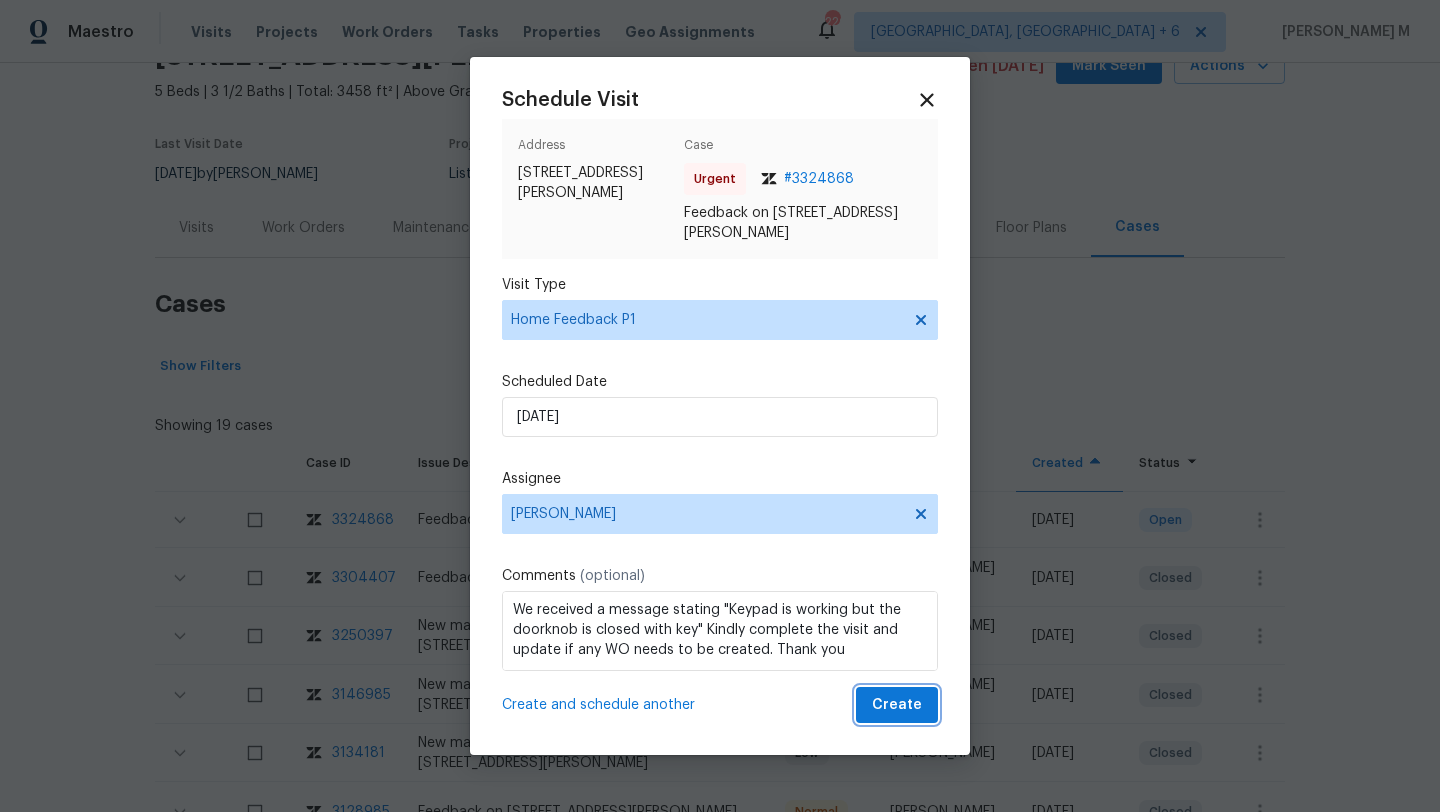 click on "Create" at bounding box center (897, 705) 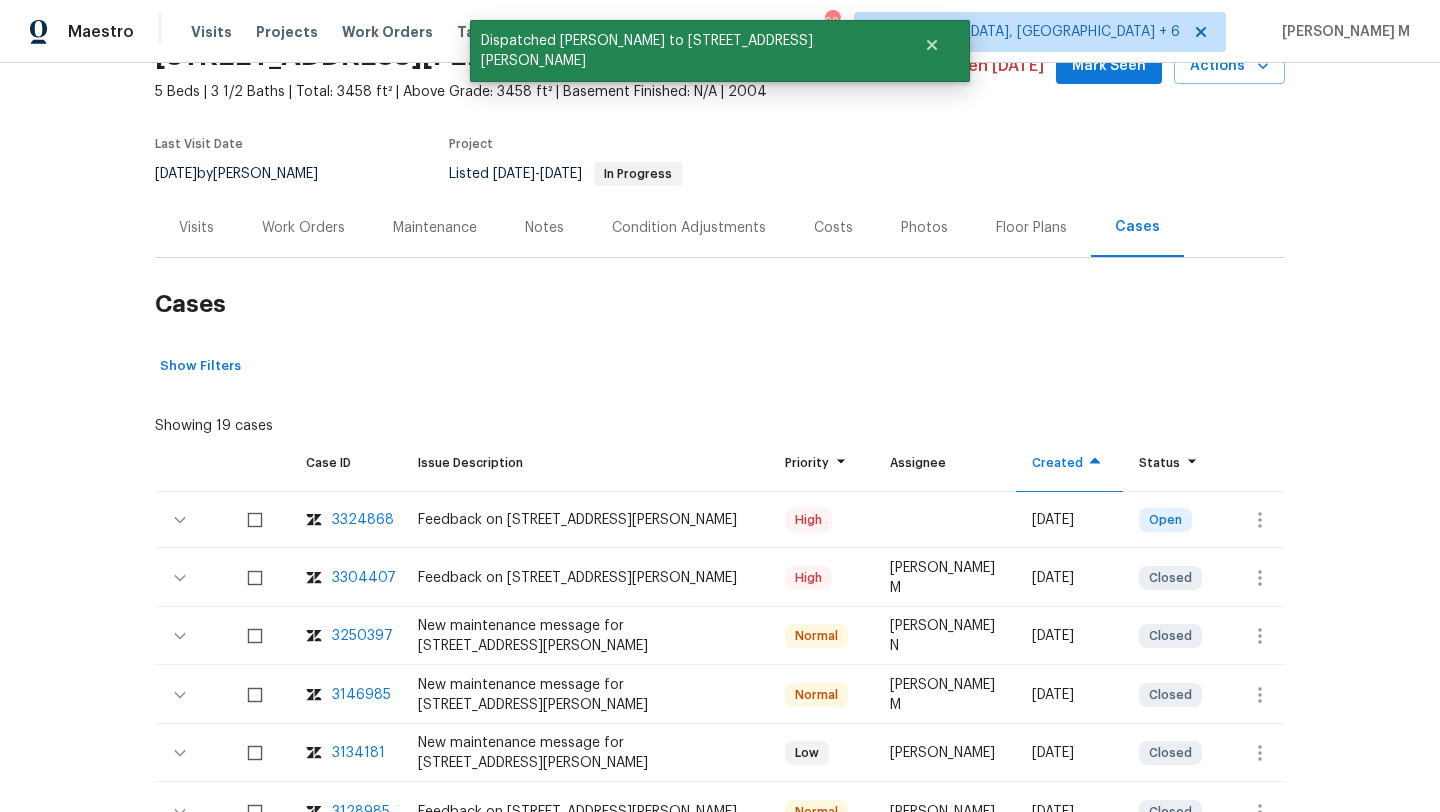 click on "Visits" at bounding box center (196, 228) 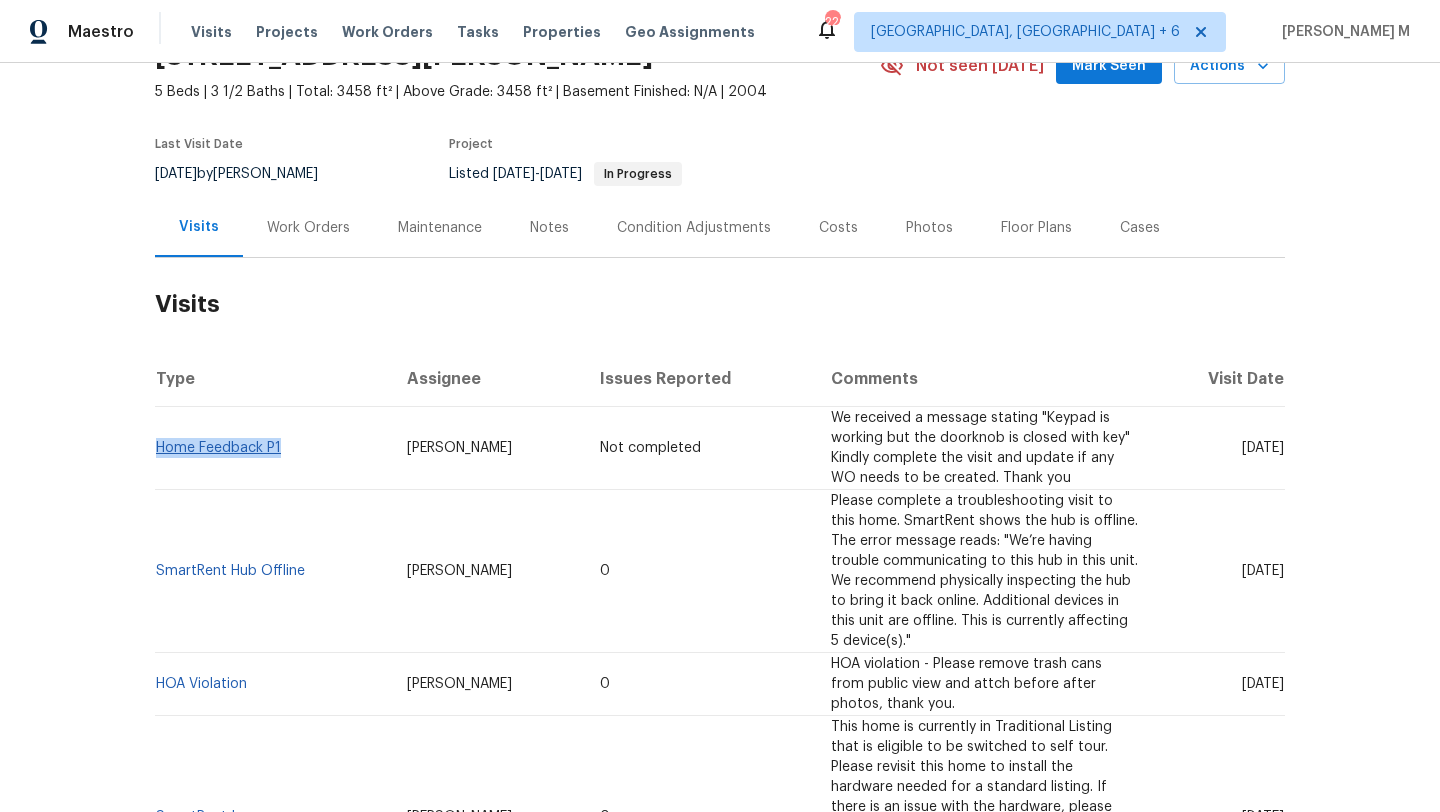drag, startPoint x: 286, startPoint y: 456, endPoint x: 149, endPoint y: 452, distance: 137.05838 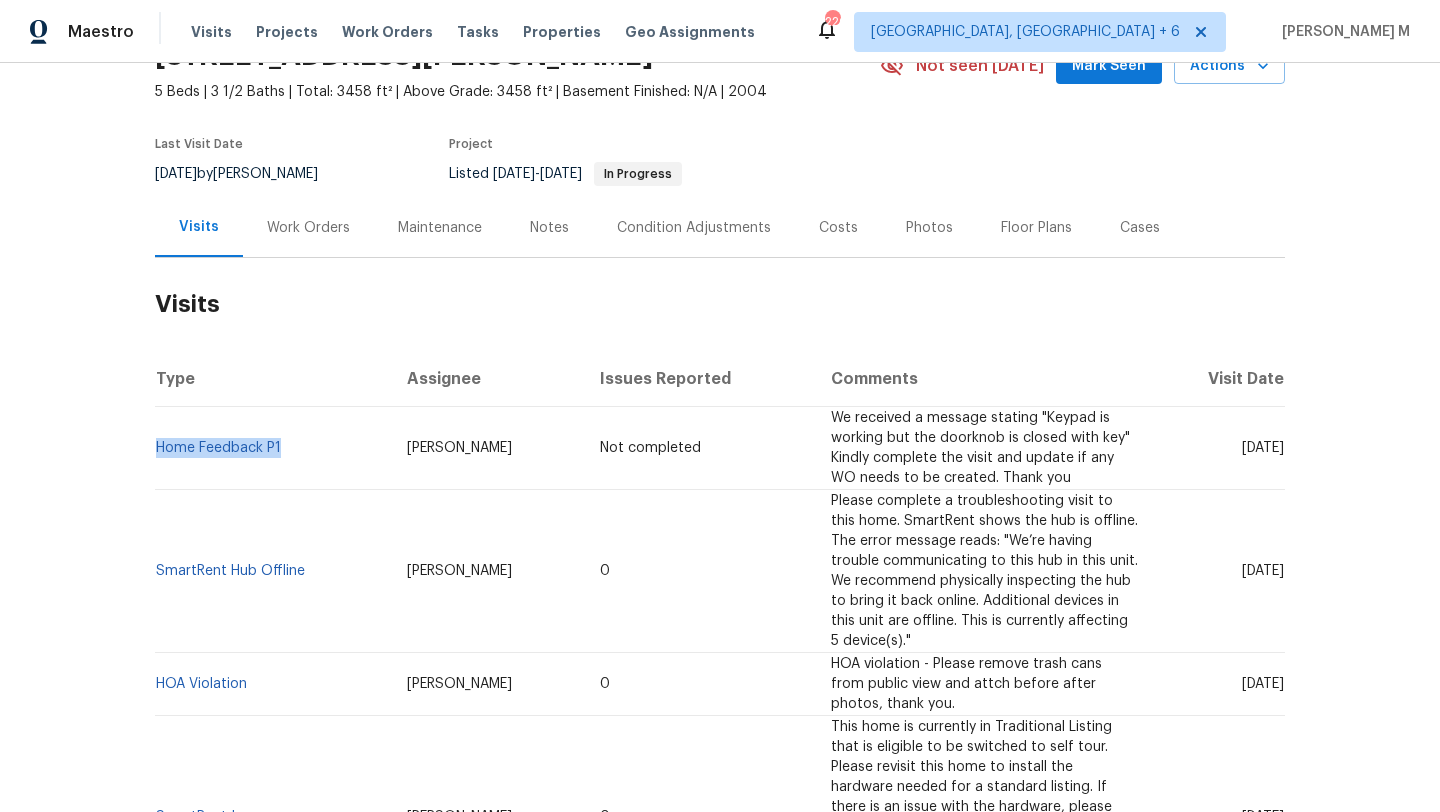 drag, startPoint x: 1205, startPoint y: 450, endPoint x: 1238, endPoint y: 450, distance: 33 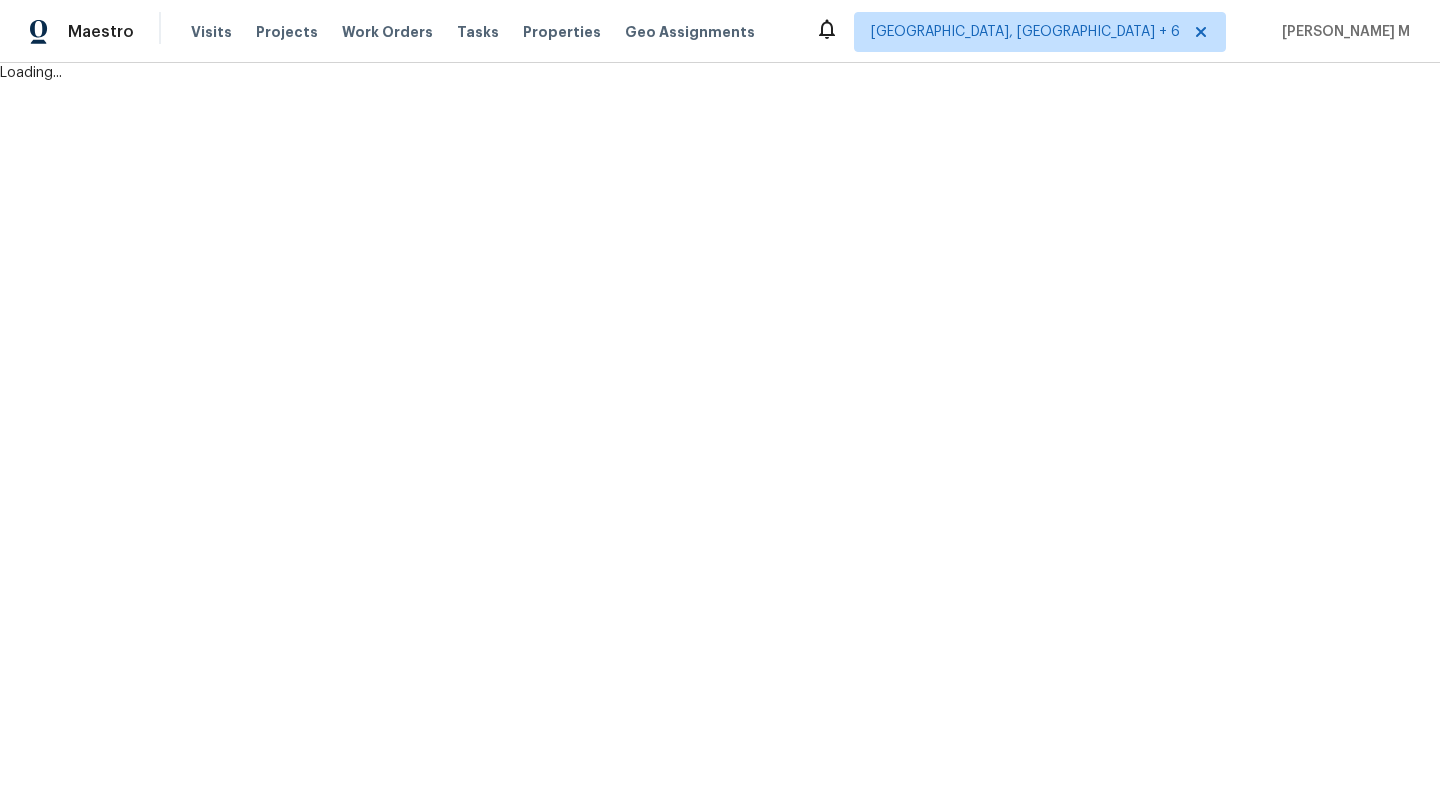 scroll, scrollTop: 0, scrollLeft: 0, axis: both 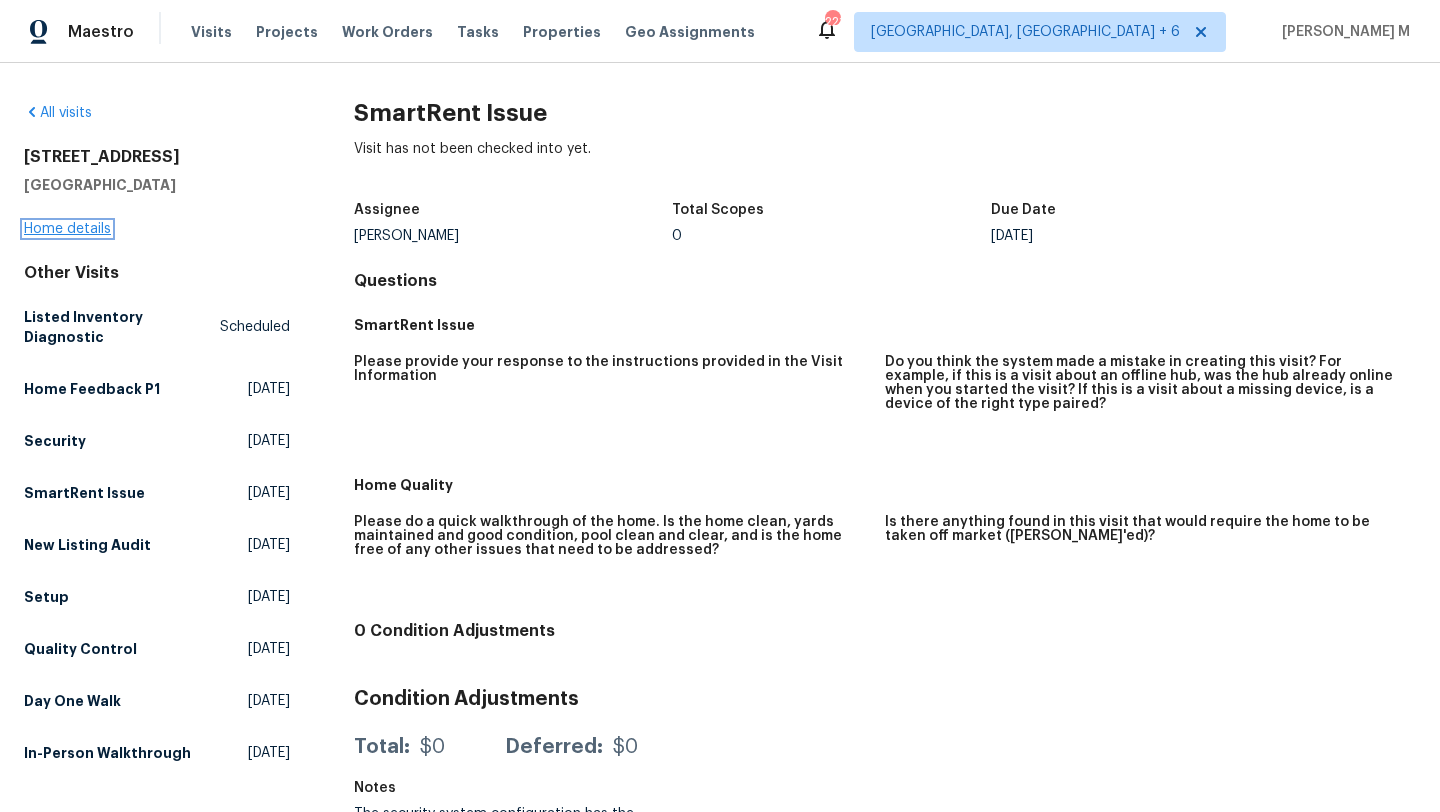 click on "Home details" at bounding box center (67, 229) 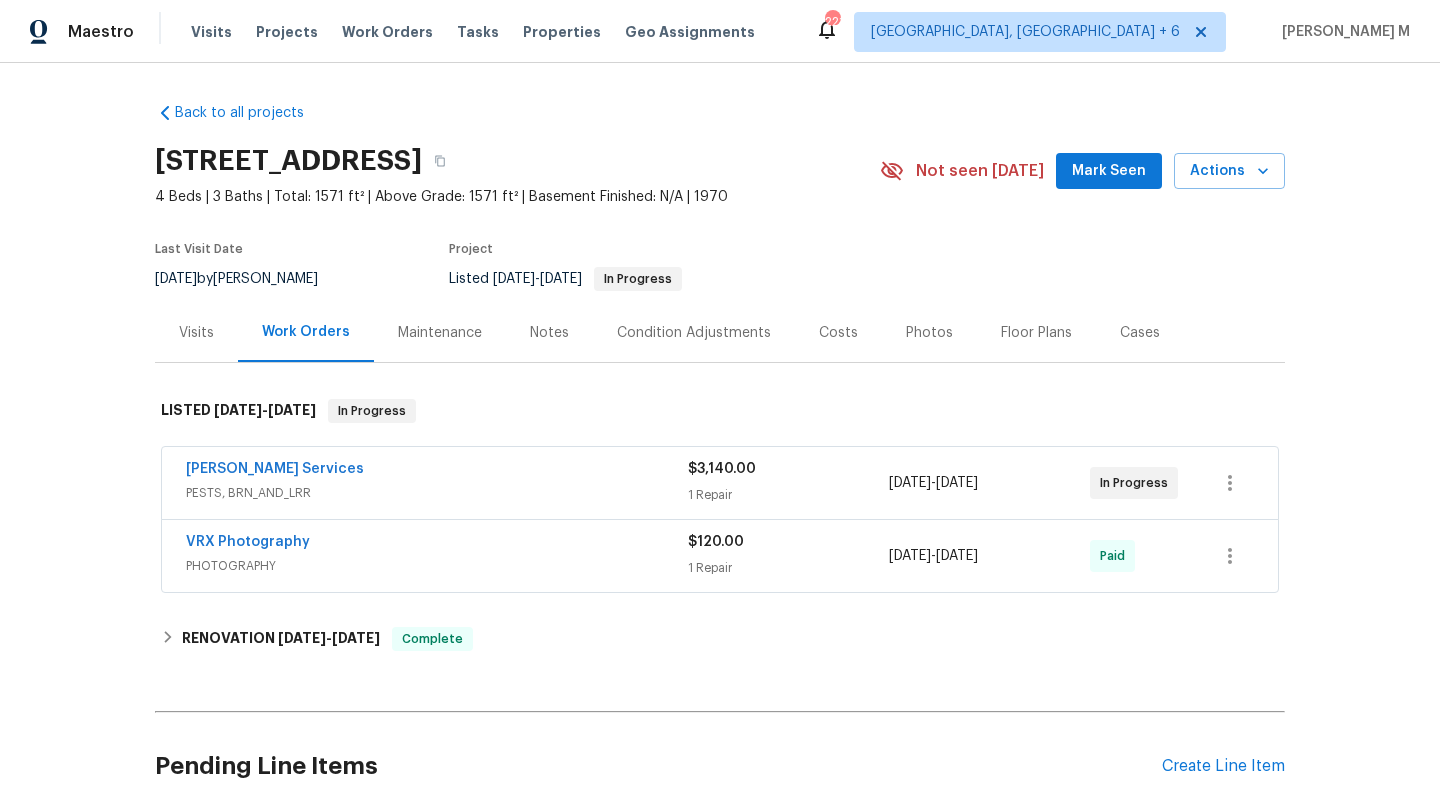 click on "Visits" at bounding box center [196, 333] 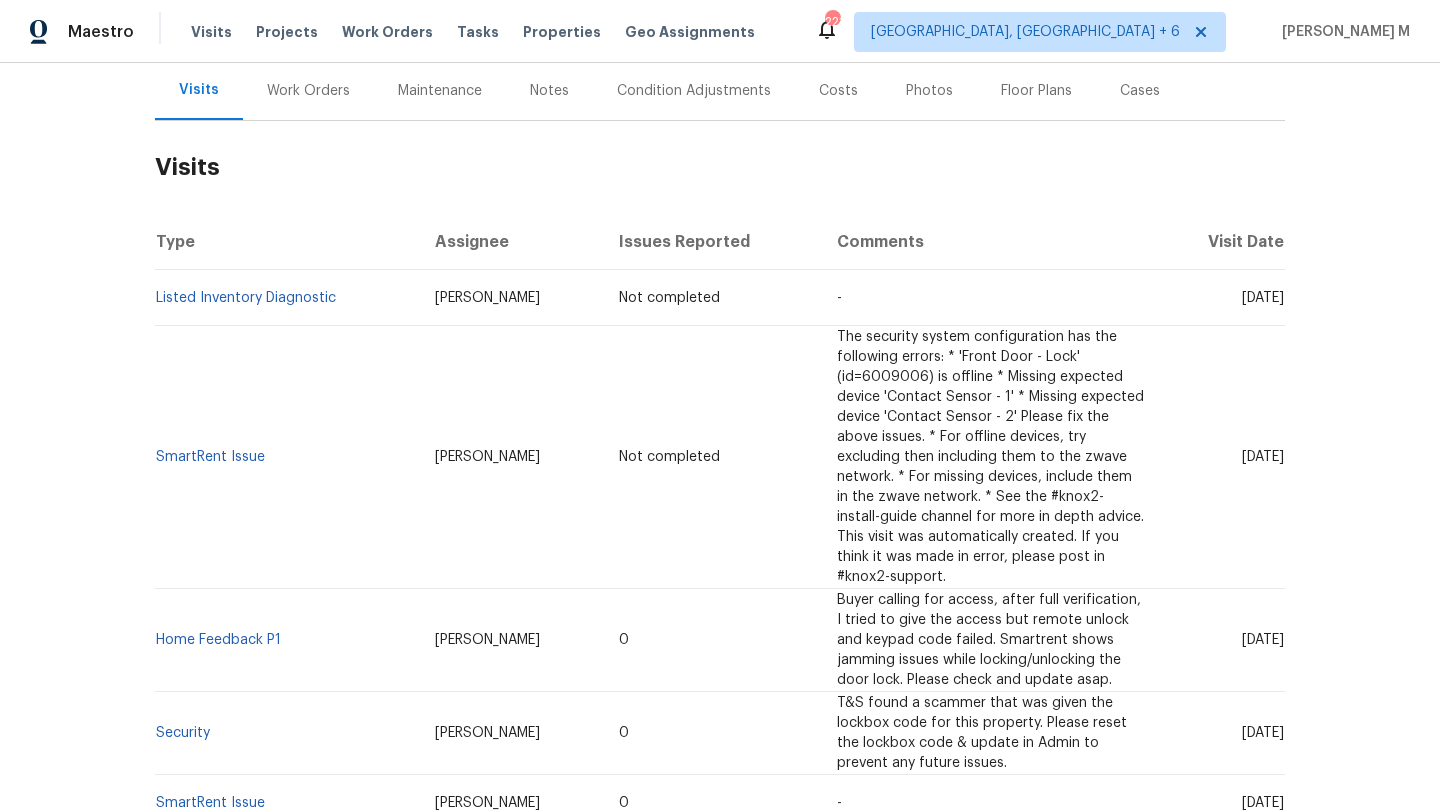 scroll, scrollTop: 195, scrollLeft: 0, axis: vertical 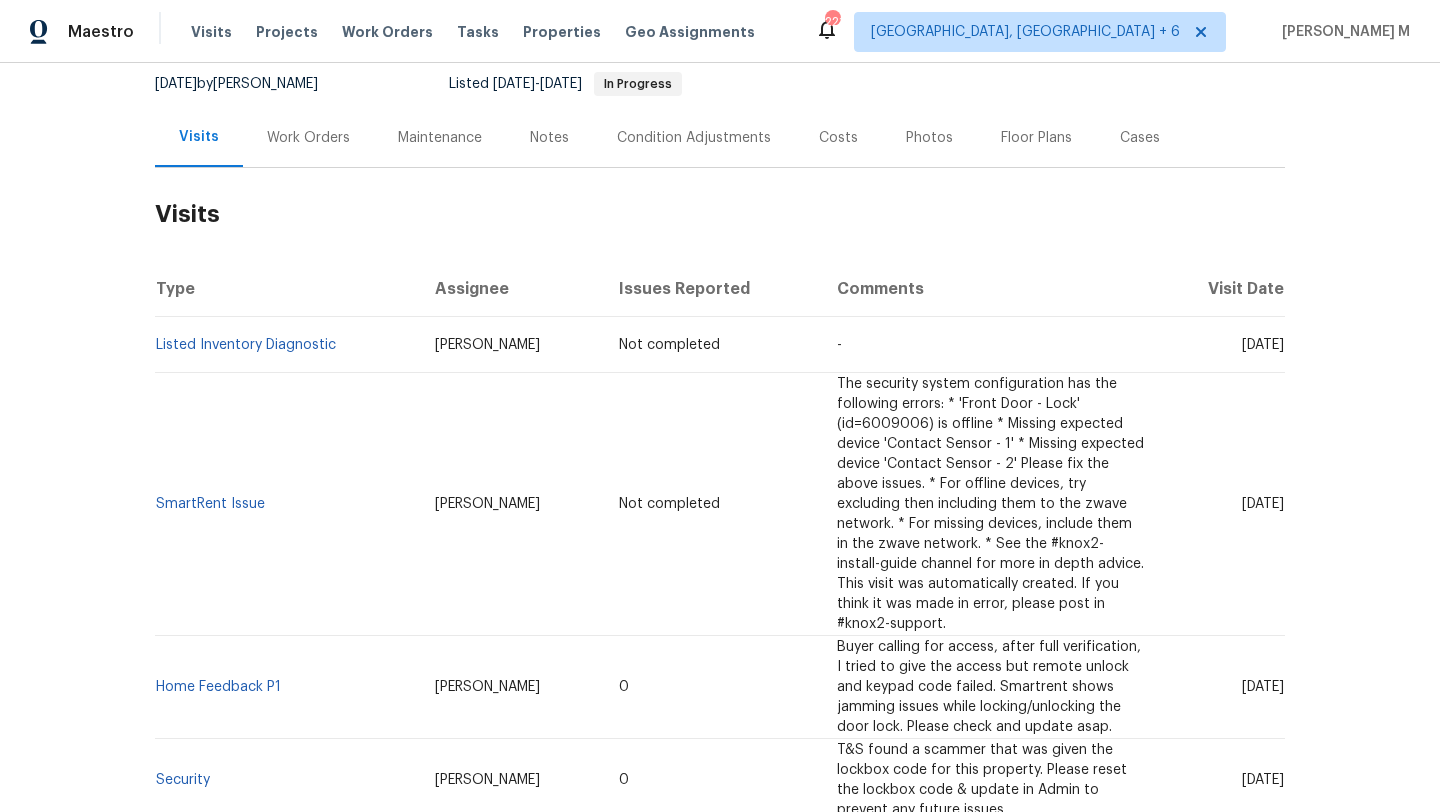 click on "Home Feedback P1" at bounding box center (287, 687) 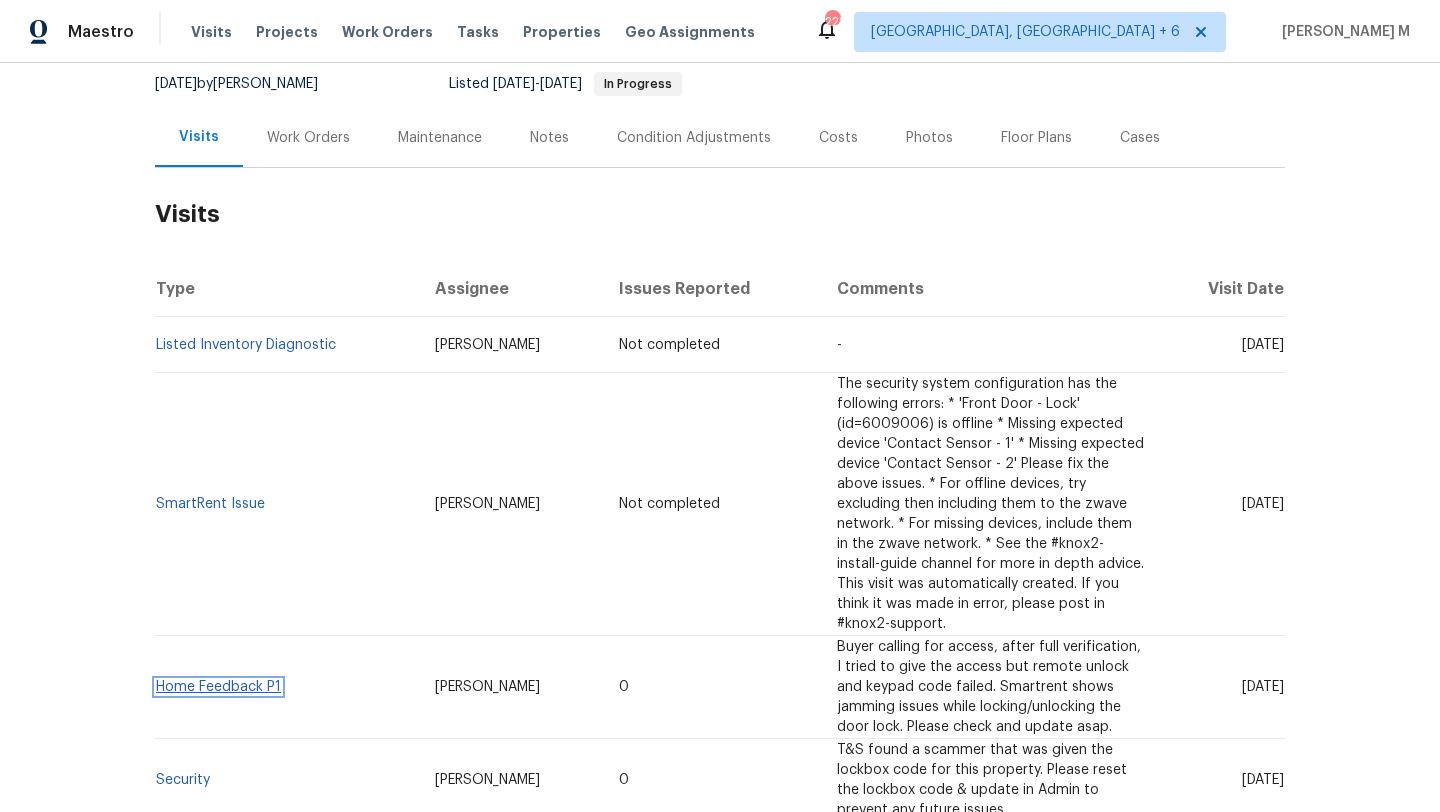 click on "Home Feedback P1" at bounding box center (218, 687) 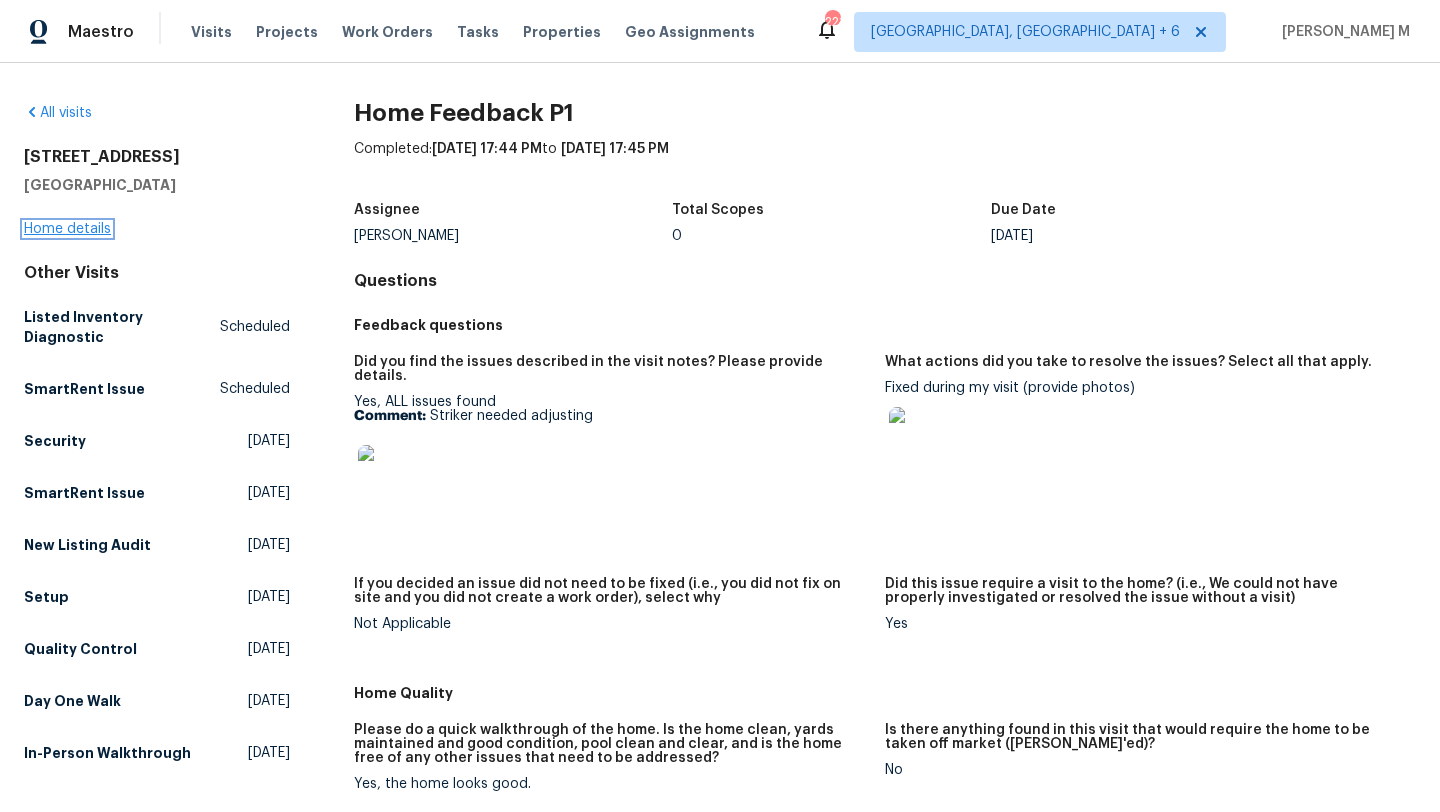 click on "Home details" at bounding box center (67, 229) 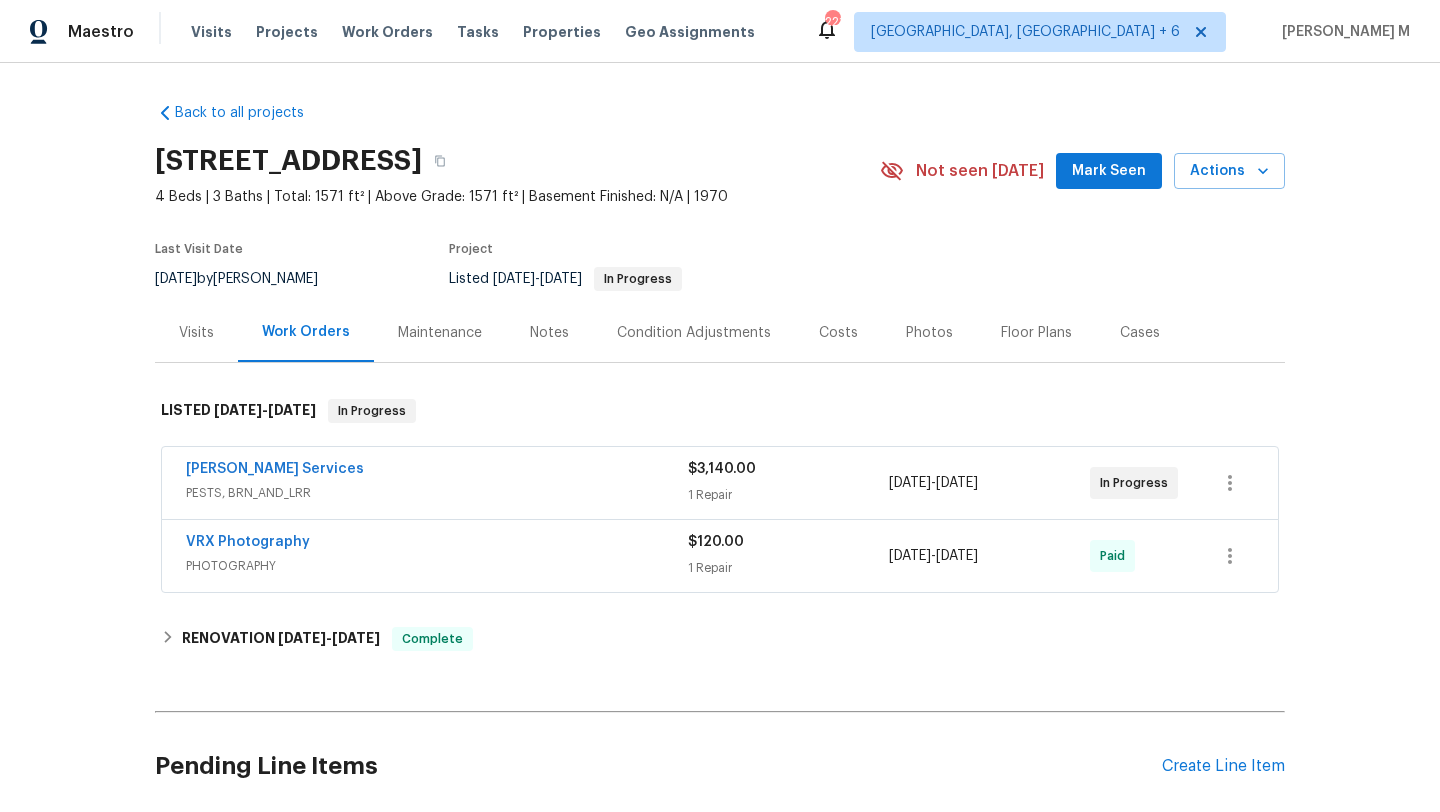 click on "Visits" at bounding box center (196, 332) 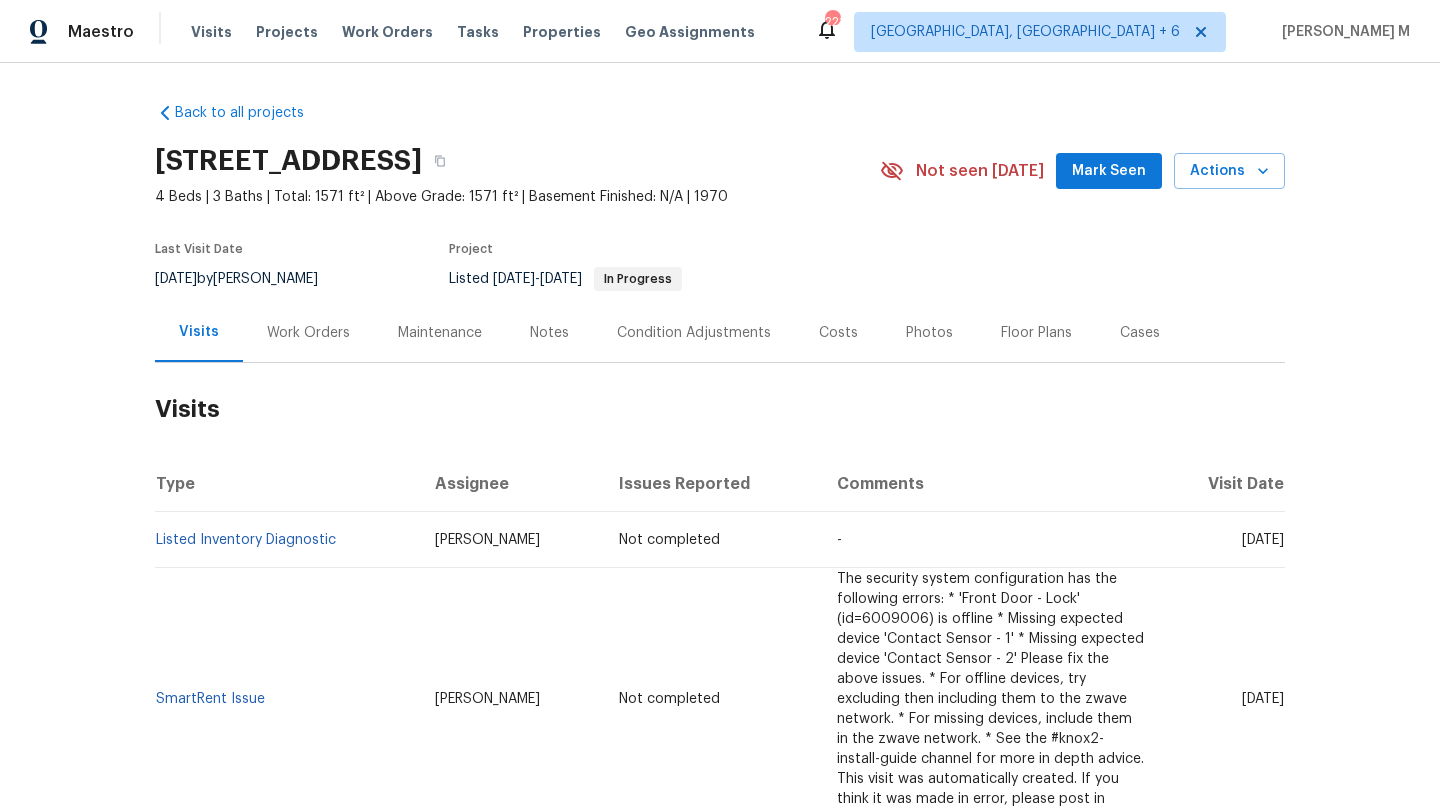 drag, startPoint x: 1203, startPoint y: 543, endPoint x: 1241, endPoint y: 543, distance: 38 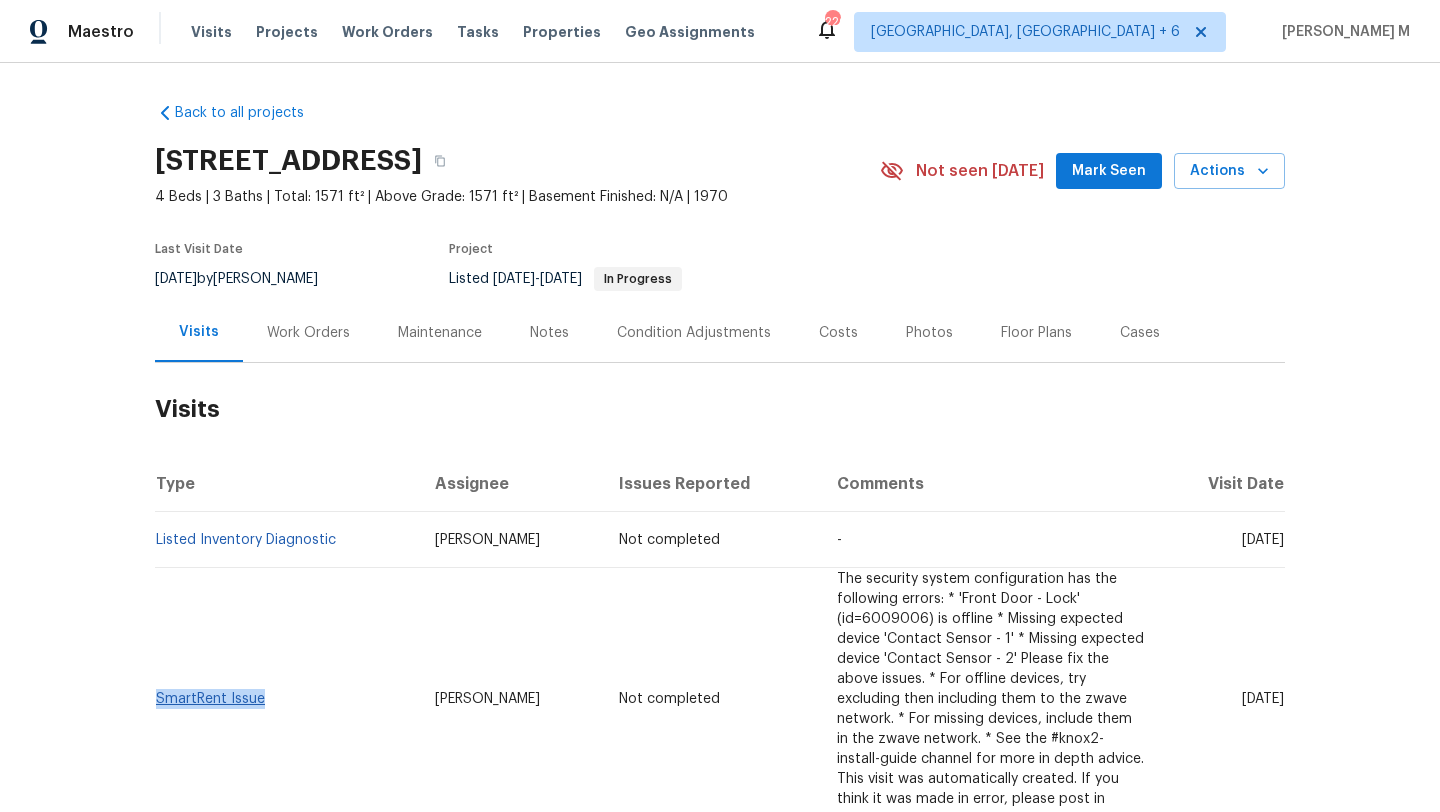 drag, startPoint x: 260, startPoint y: 704, endPoint x: 152, endPoint y: 702, distance: 108.01852 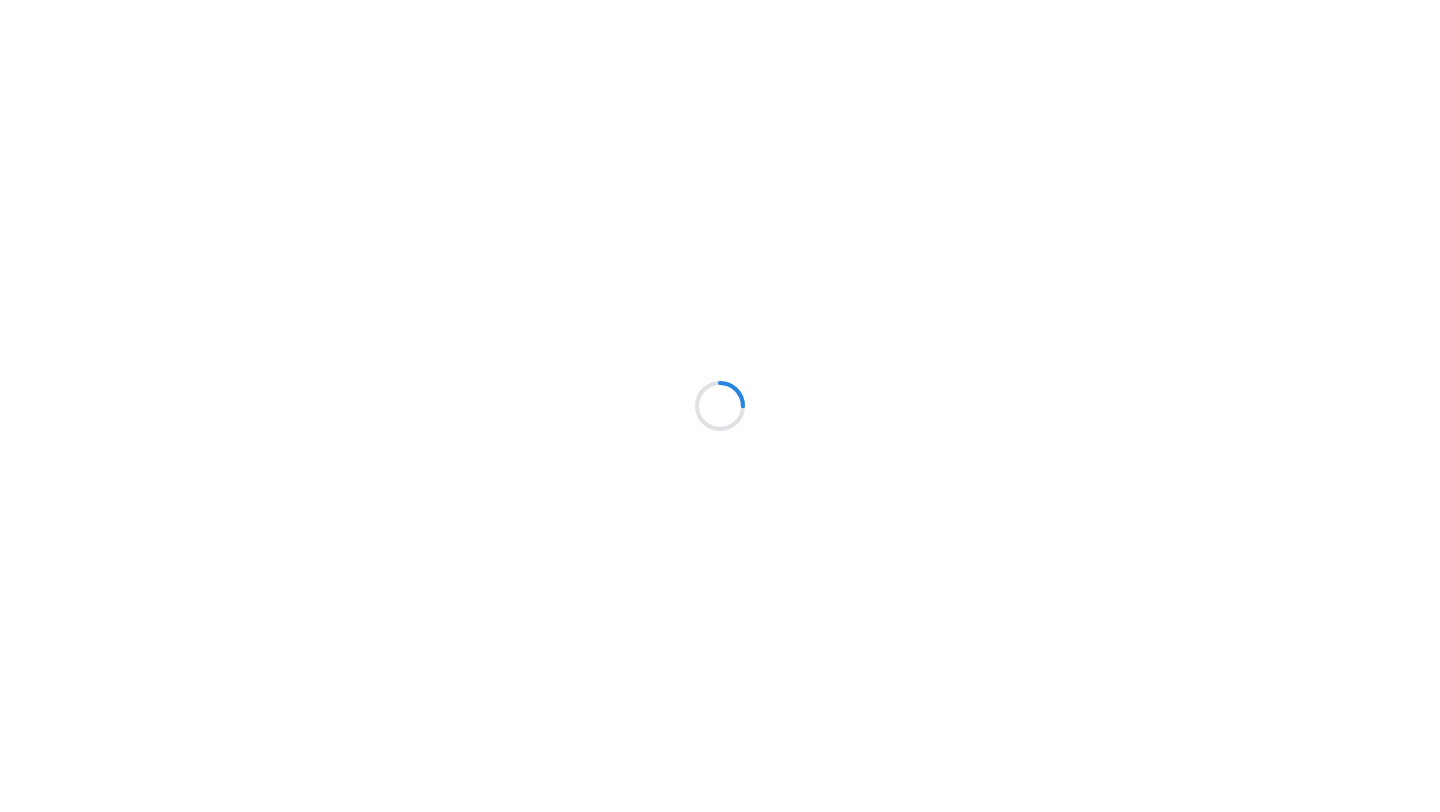 scroll, scrollTop: 0, scrollLeft: 0, axis: both 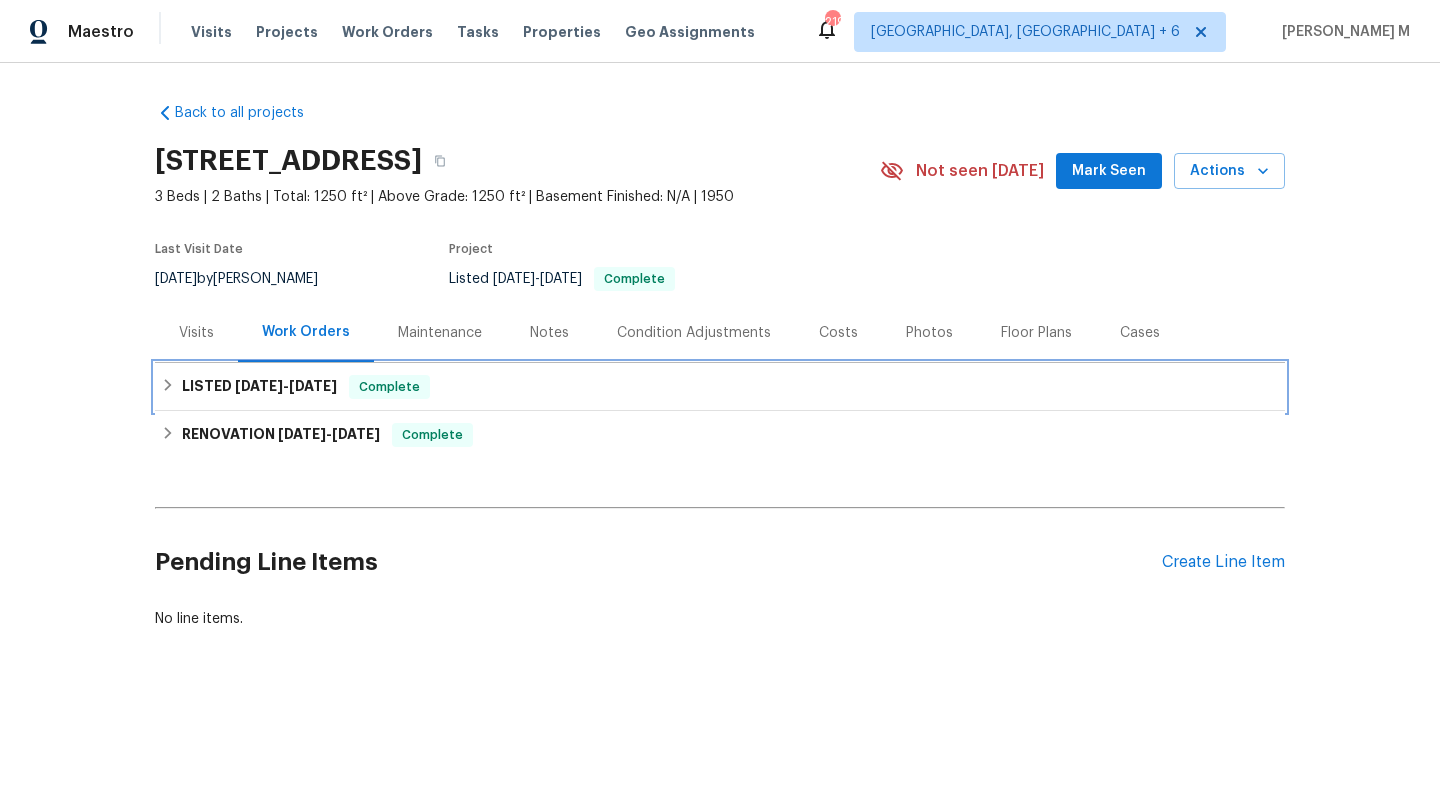 click on "7/3/25" at bounding box center [259, 386] 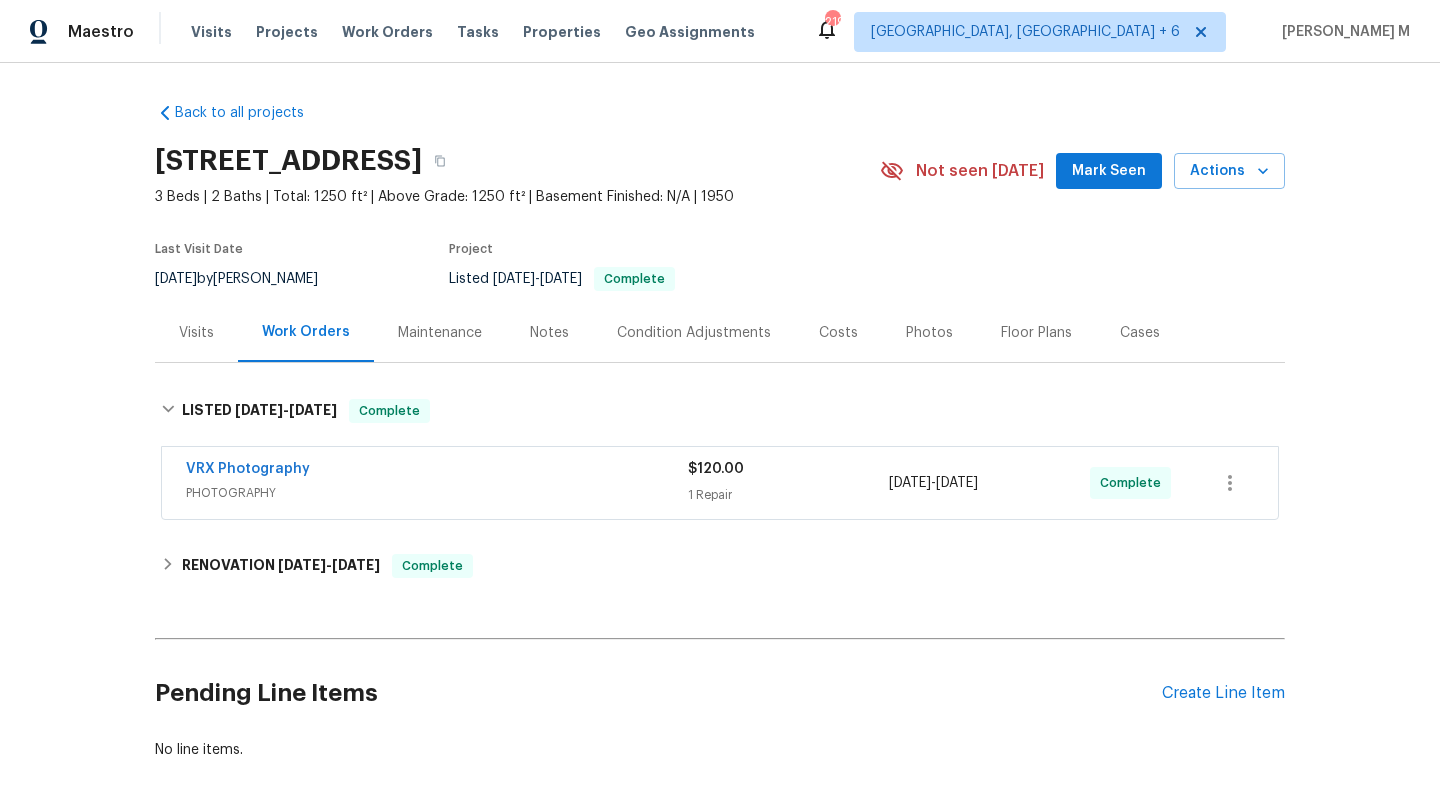 click on "Visits" at bounding box center [196, 332] 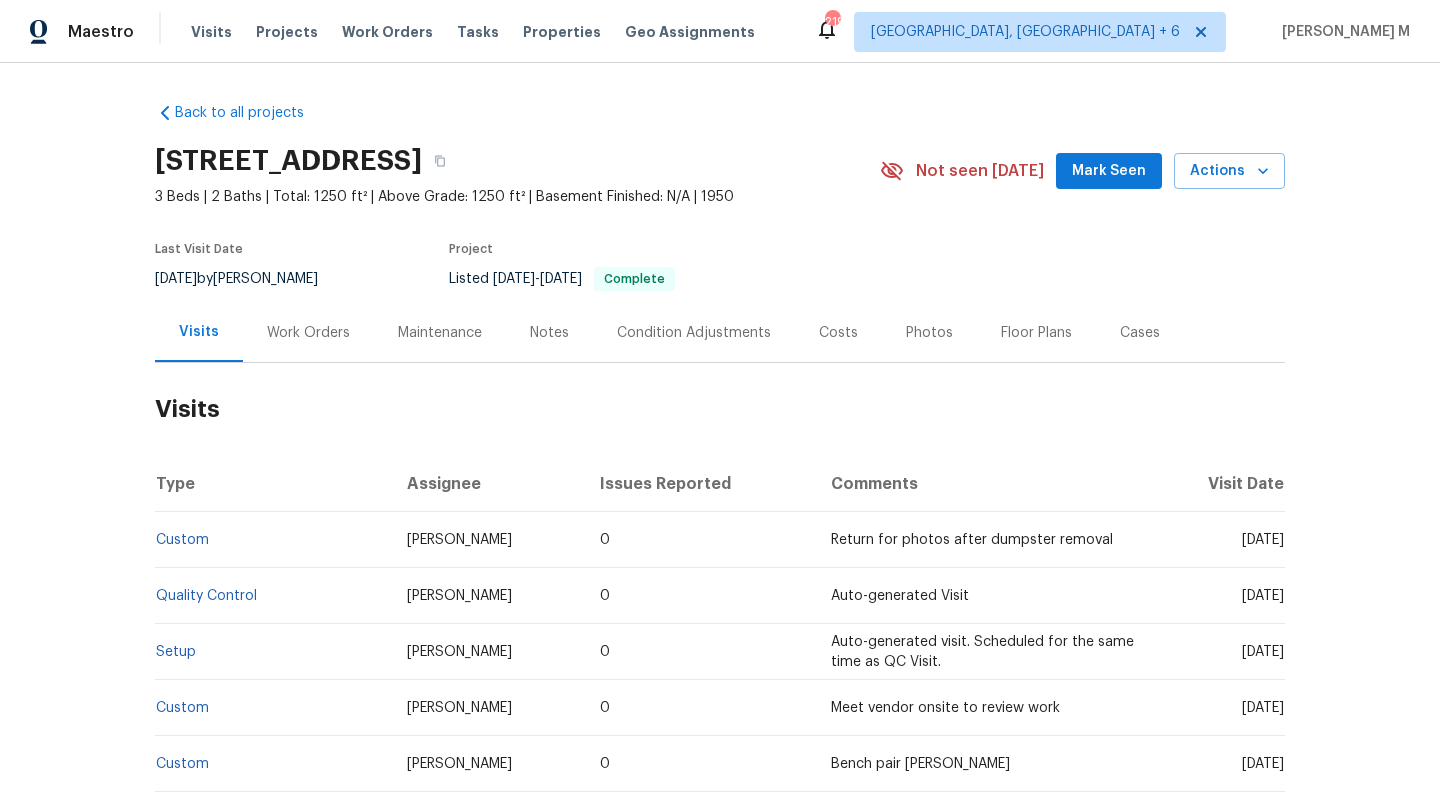 click on "Work Orders" at bounding box center [308, 333] 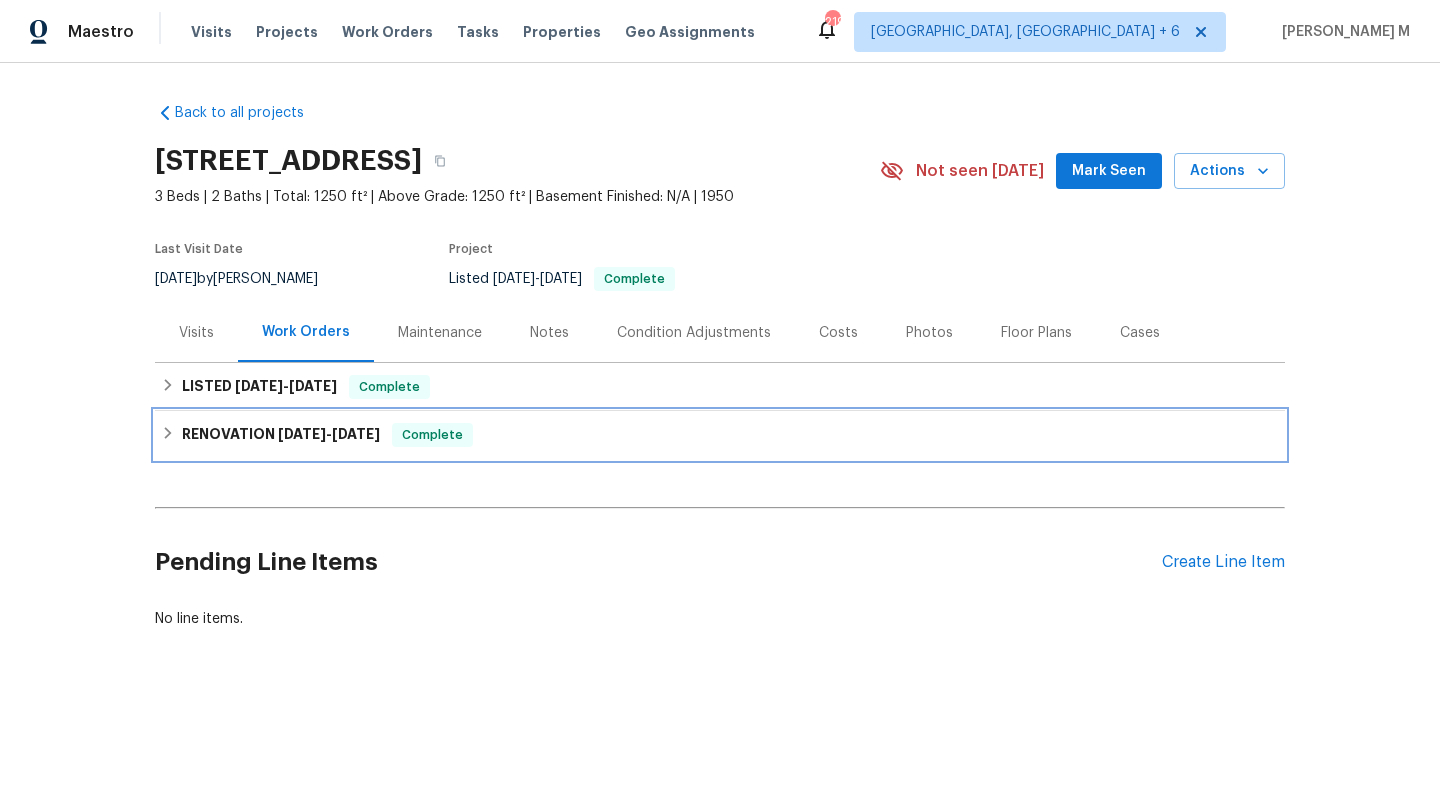 click on "RENOVATION   6/18/25  -  7/10/25" at bounding box center (281, 435) 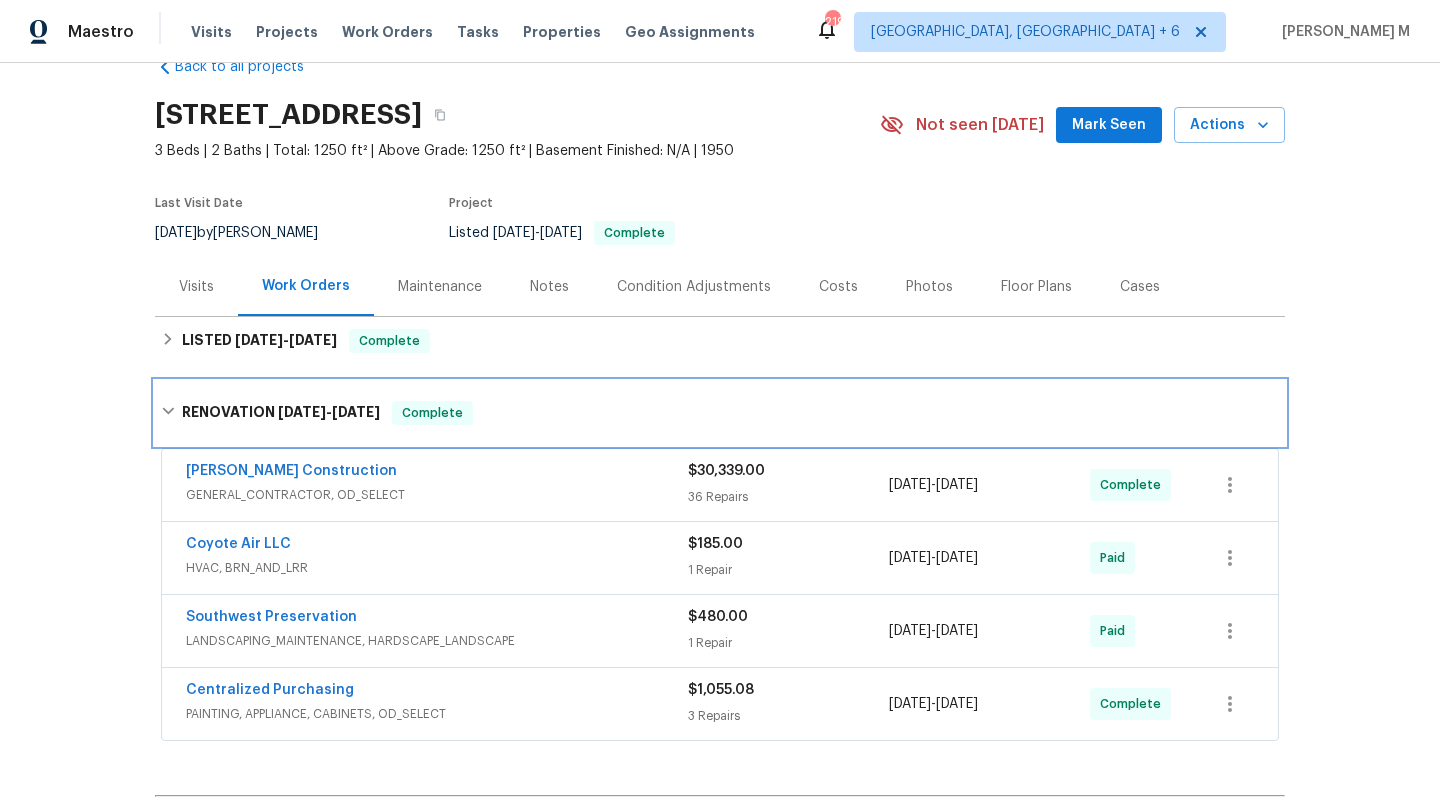 scroll, scrollTop: 45, scrollLeft: 0, axis: vertical 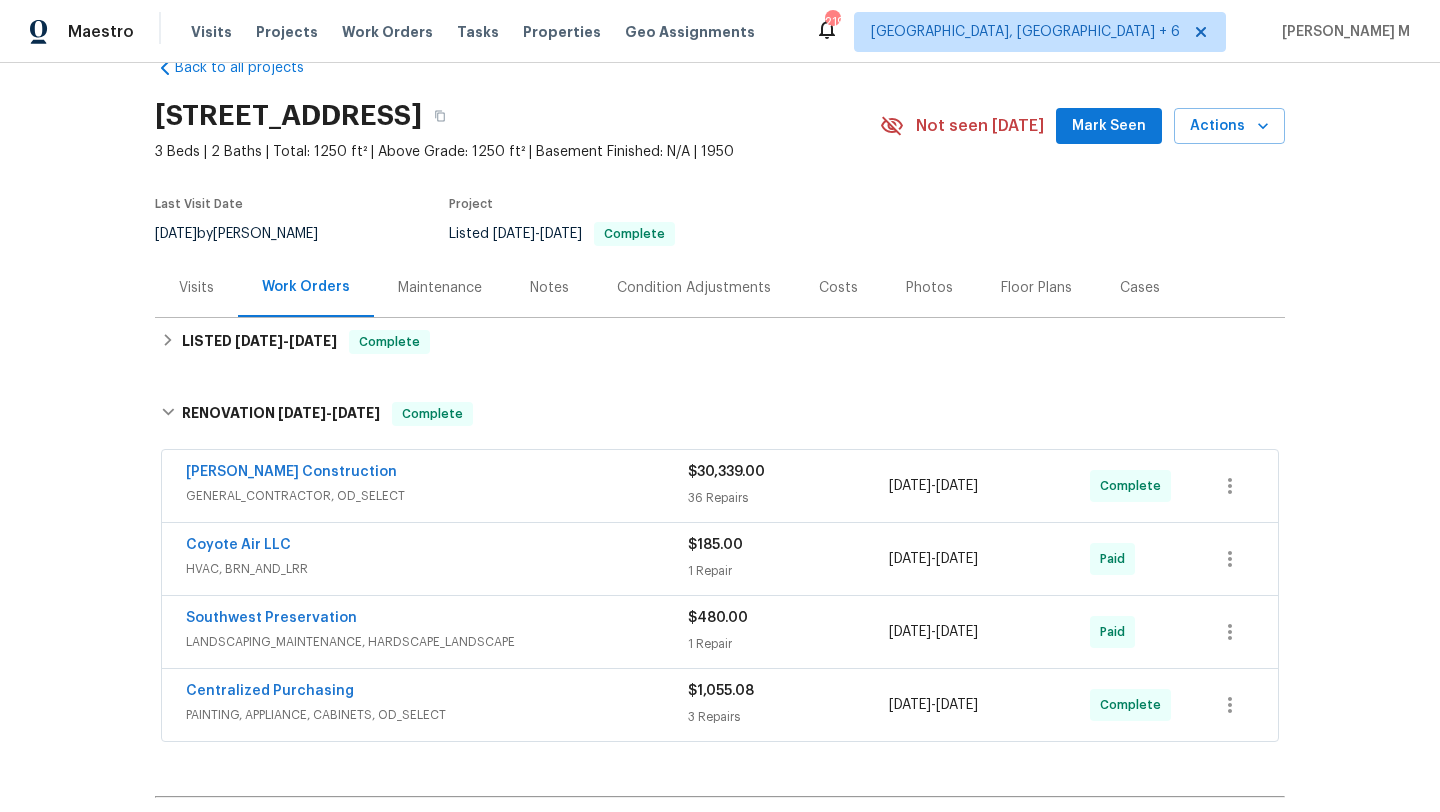 click on "GENERAL_CONTRACTOR, OD_SELECT" at bounding box center (437, 496) 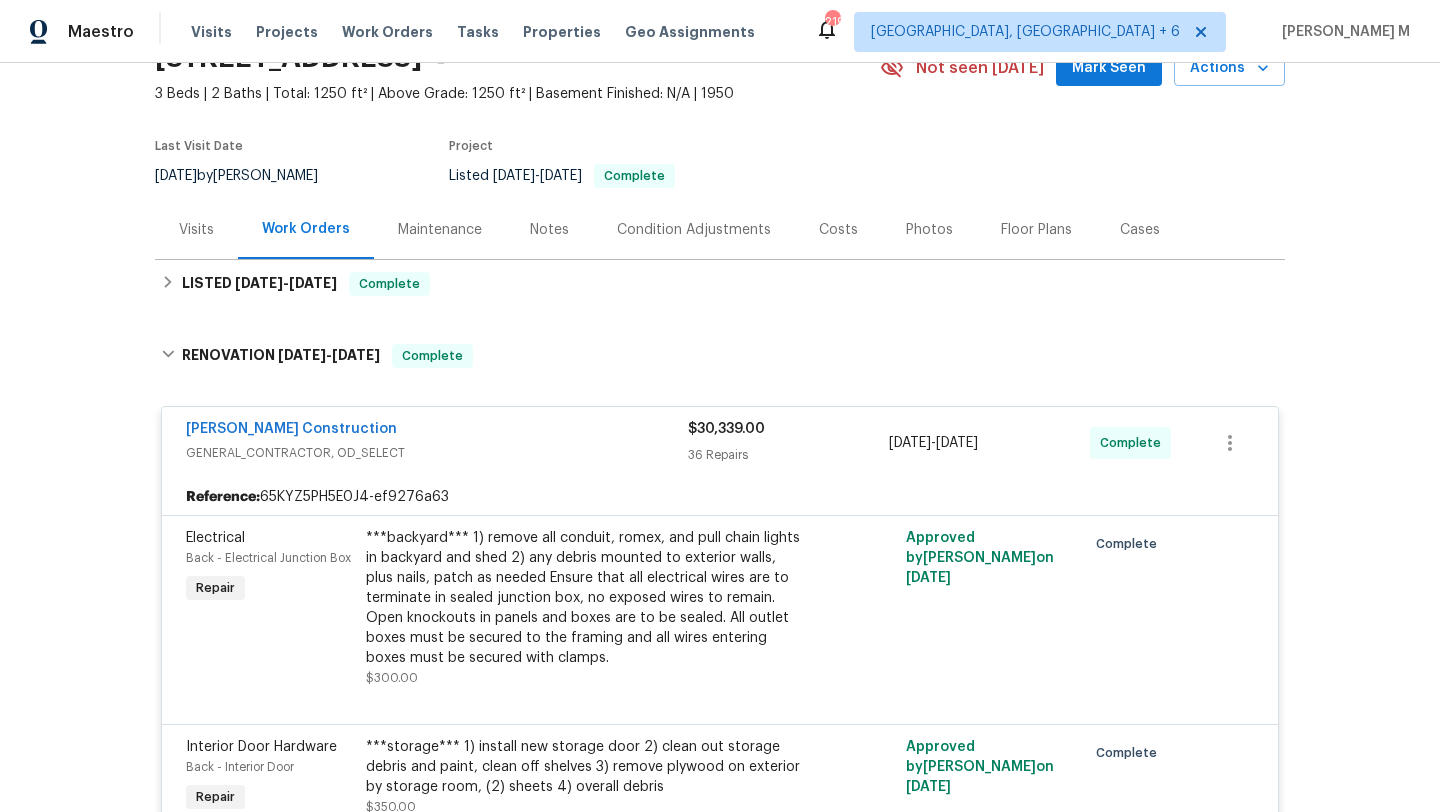 scroll, scrollTop: 0, scrollLeft: 0, axis: both 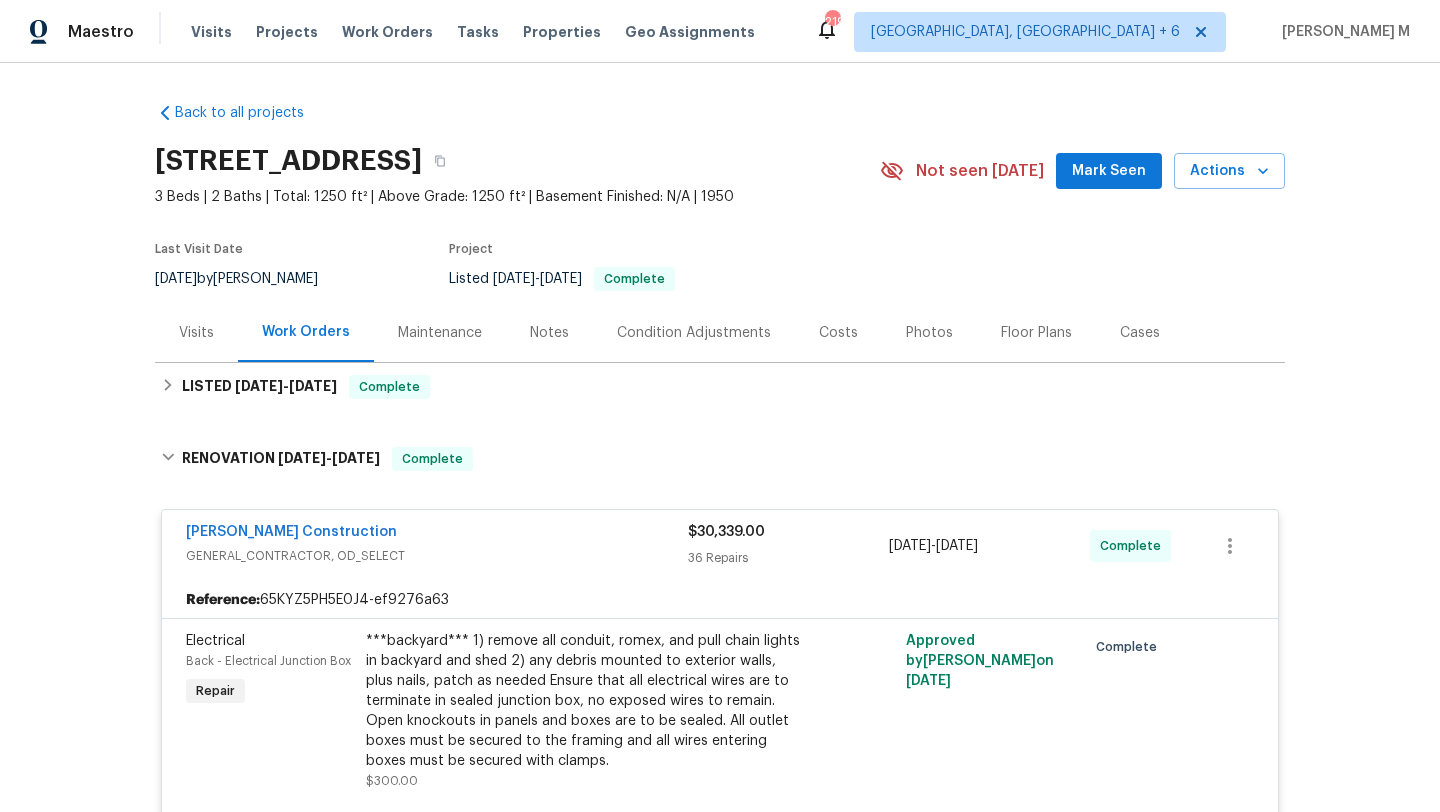 click on "GENERAL_CONTRACTOR, OD_SELECT" at bounding box center (437, 556) 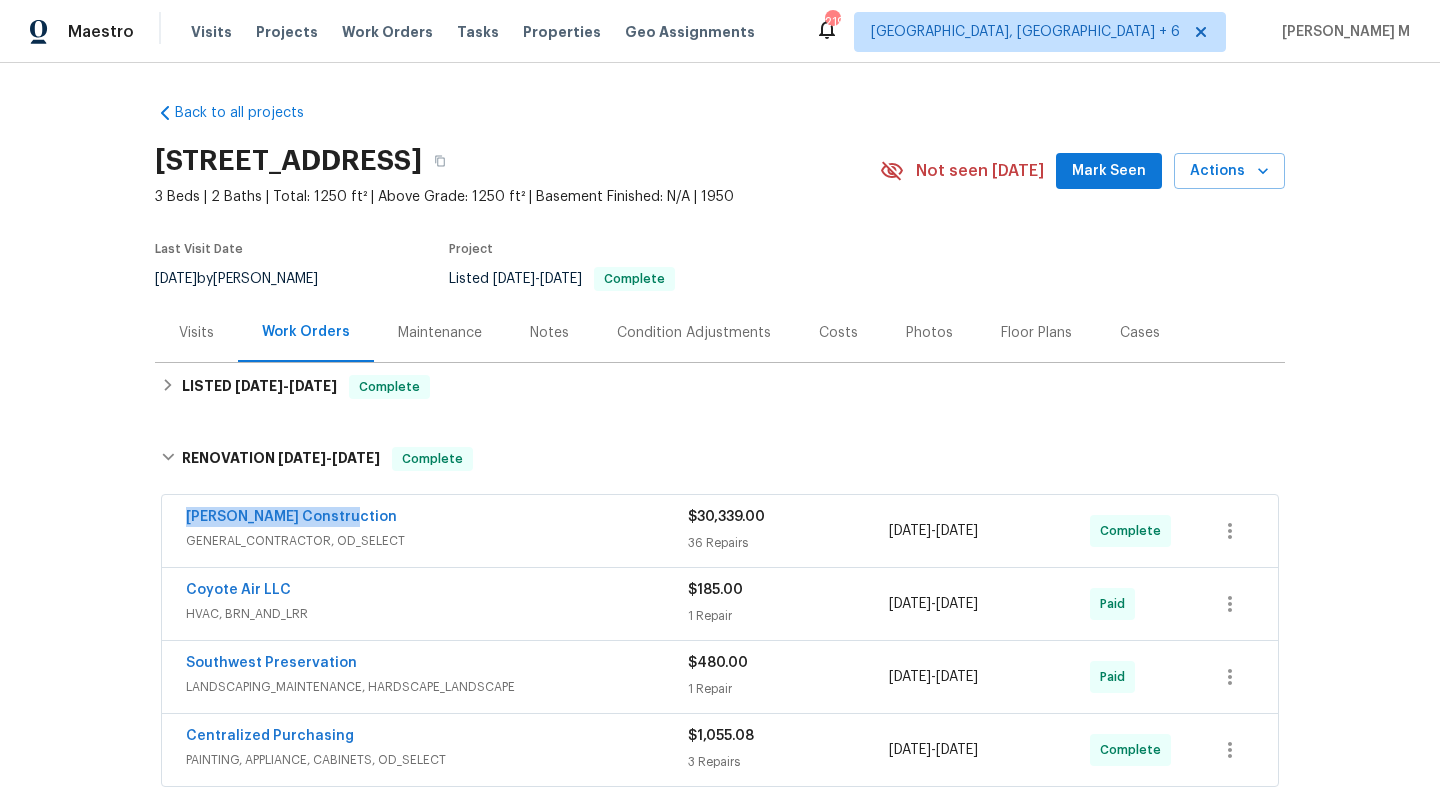 drag, startPoint x: 162, startPoint y: 516, endPoint x: 379, endPoint y: 517, distance: 217.0023 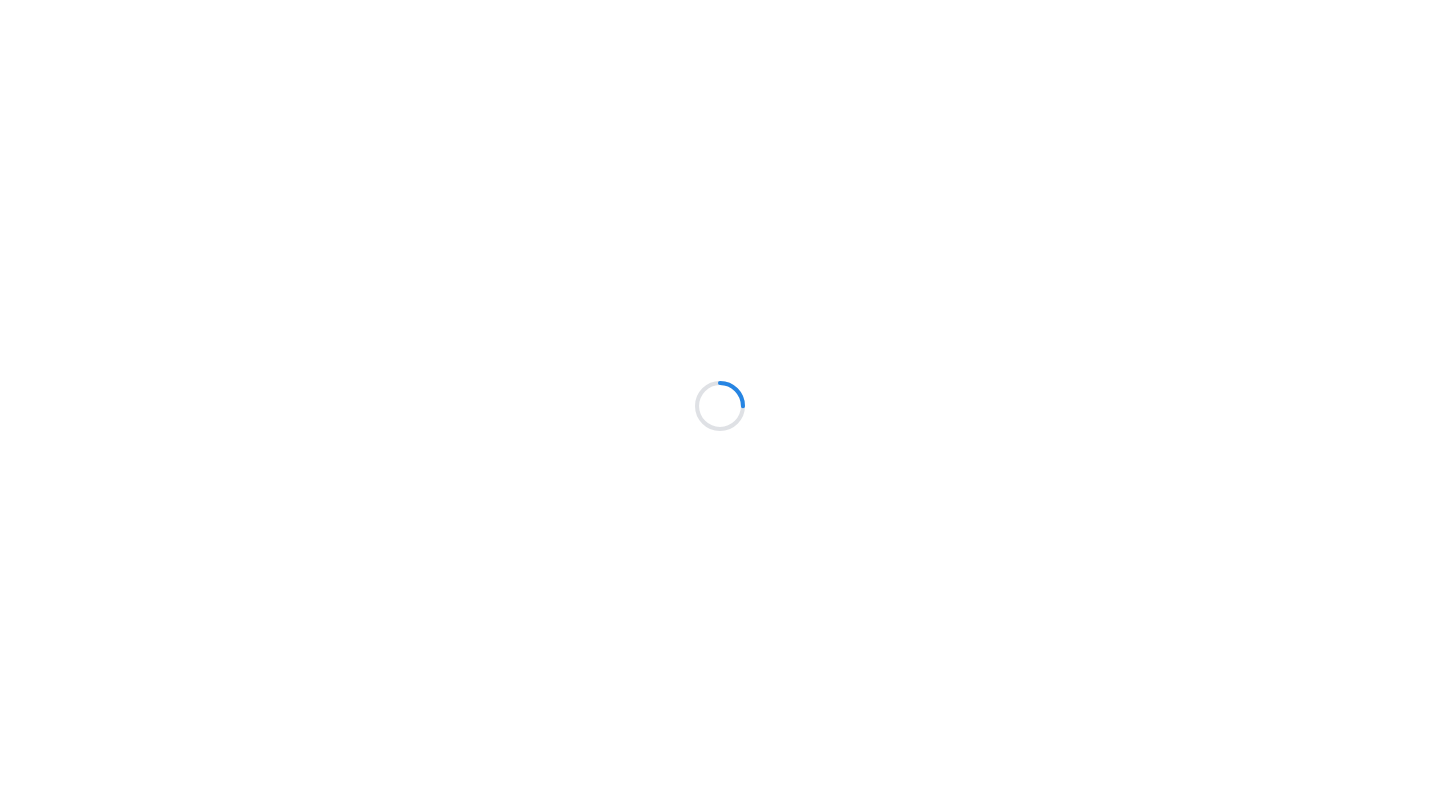 scroll, scrollTop: 0, scrollLeft: 0, axis: both 